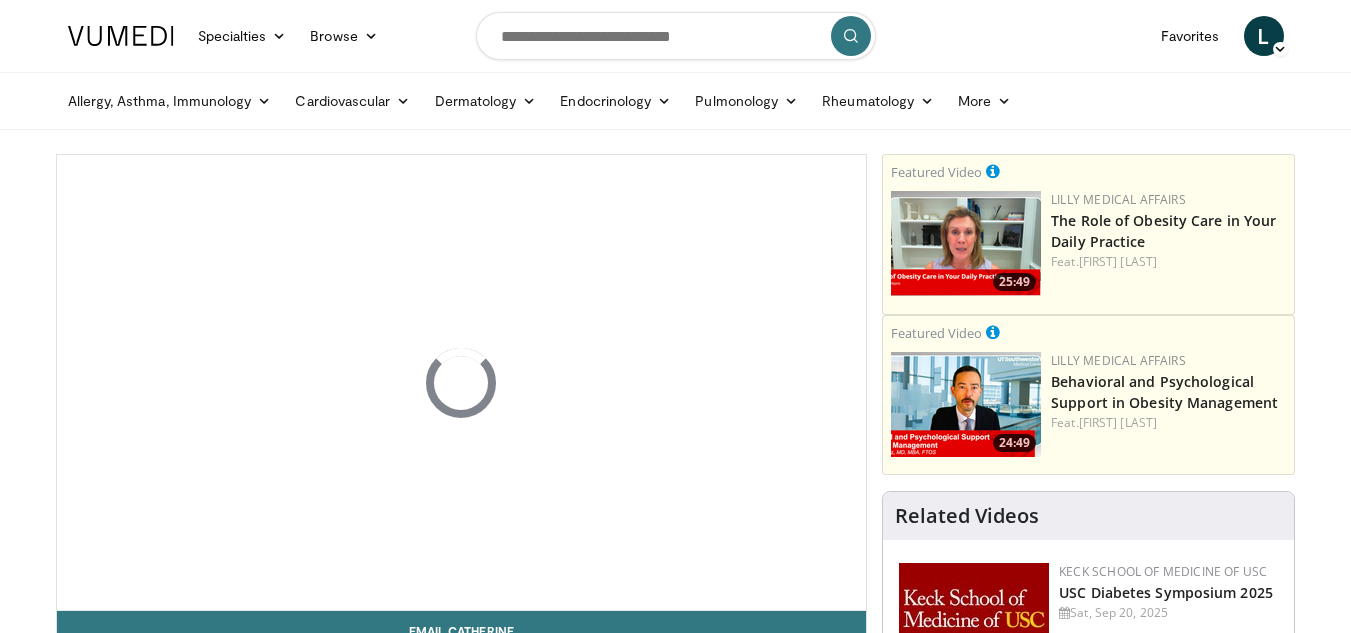 scroll, scrollTop: 0, scrollLeft: 0, axis: both 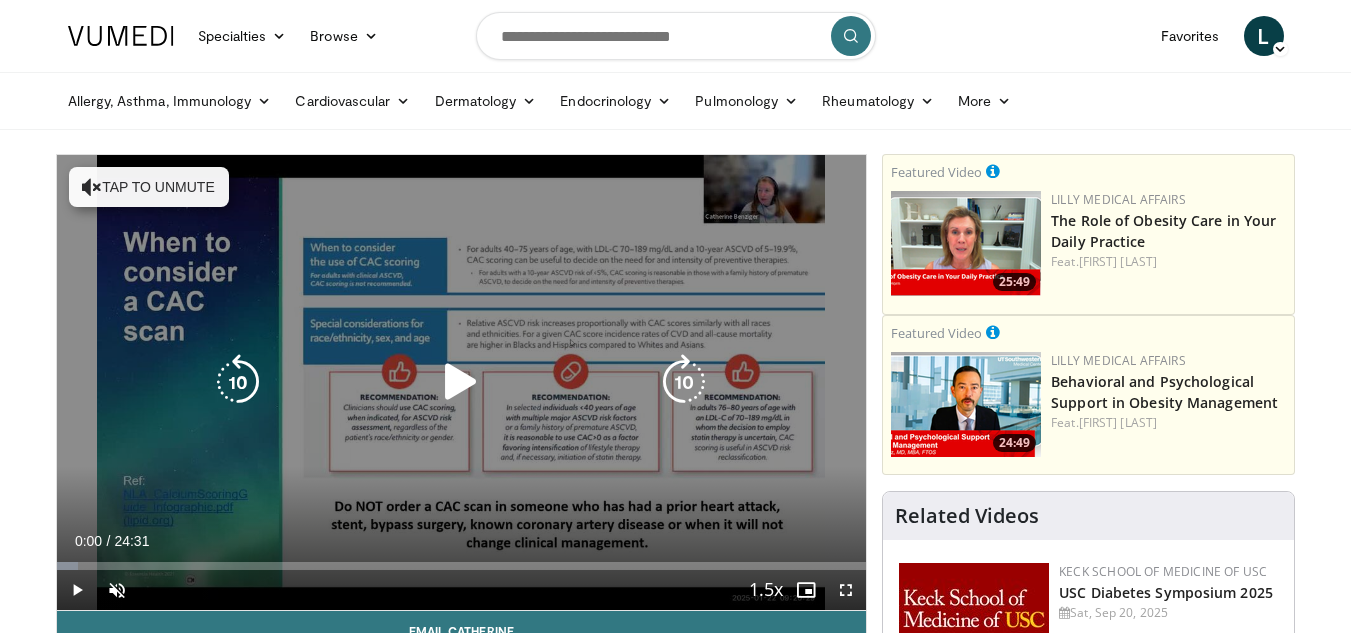click at bounding box center (461, 382) 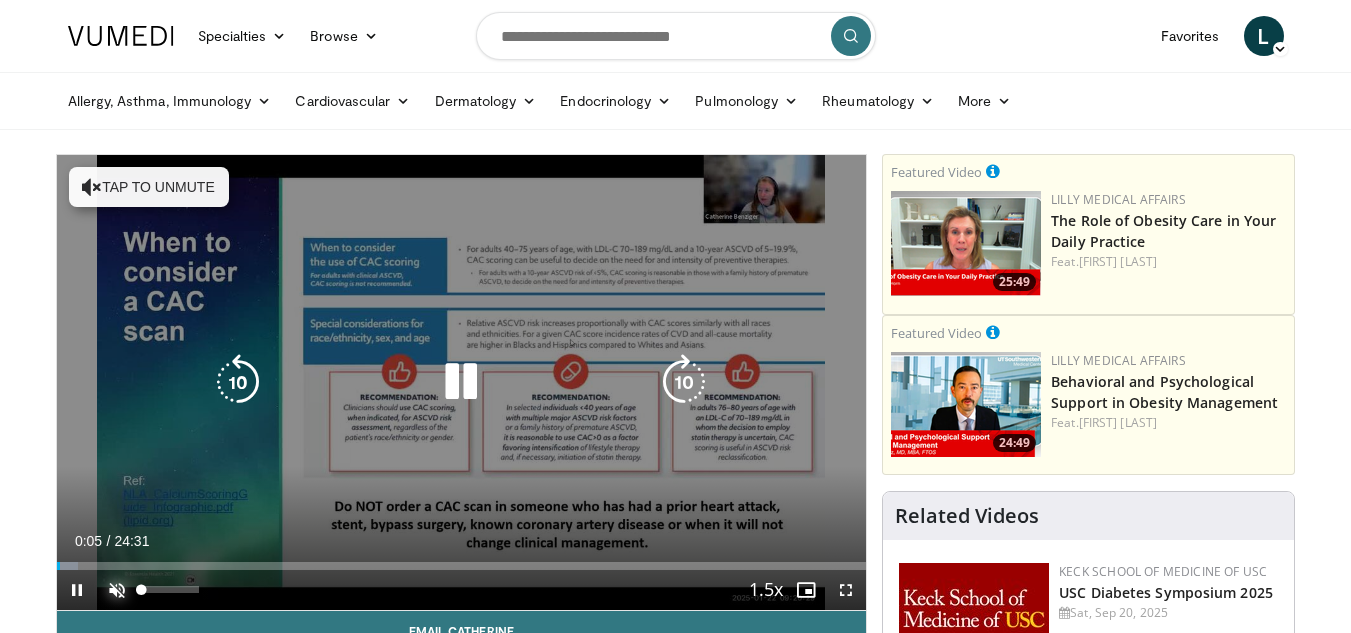 click at bounding box center (117, 590) 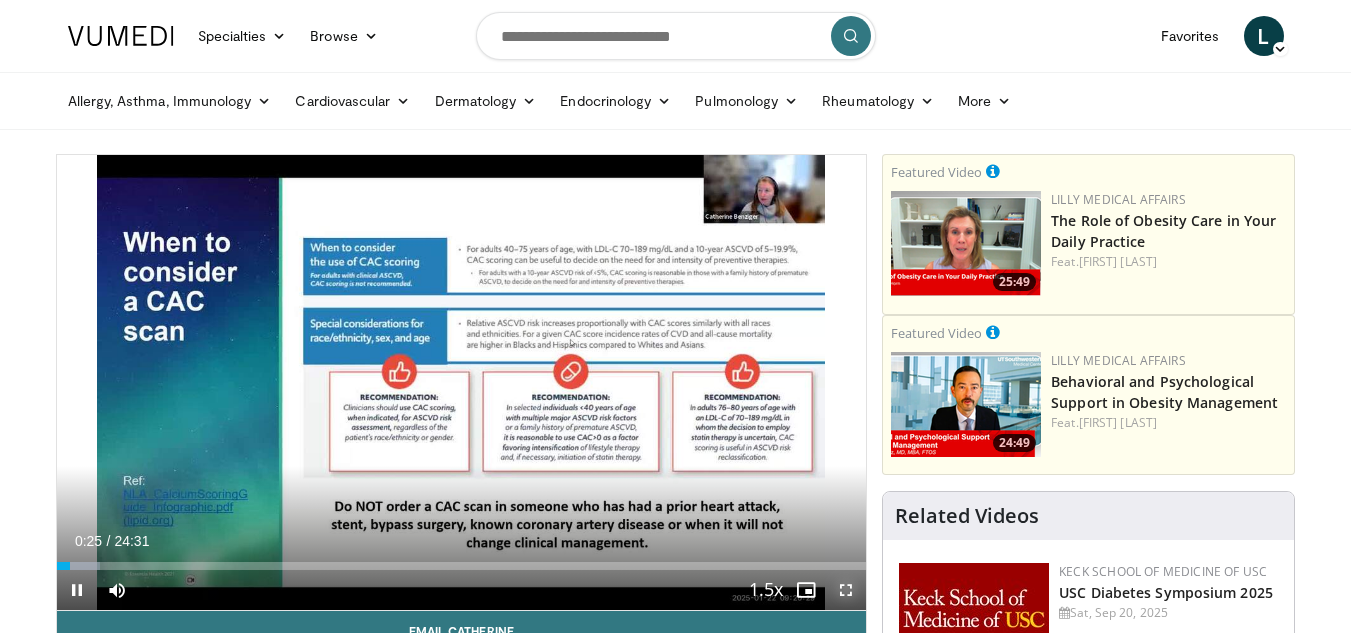 click at bounding box center [846, 590] 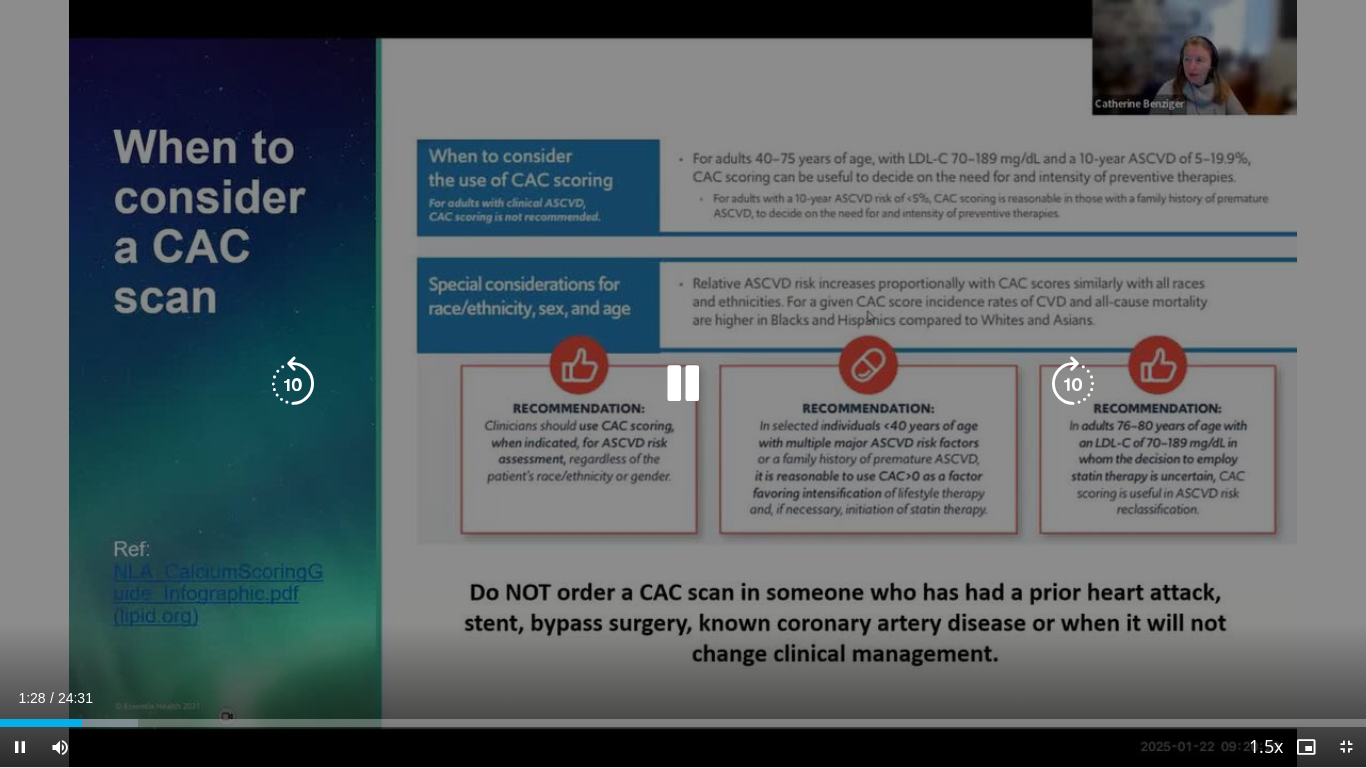click on "10 seconds
Tap to unmute" at bounding box center (683, 383) 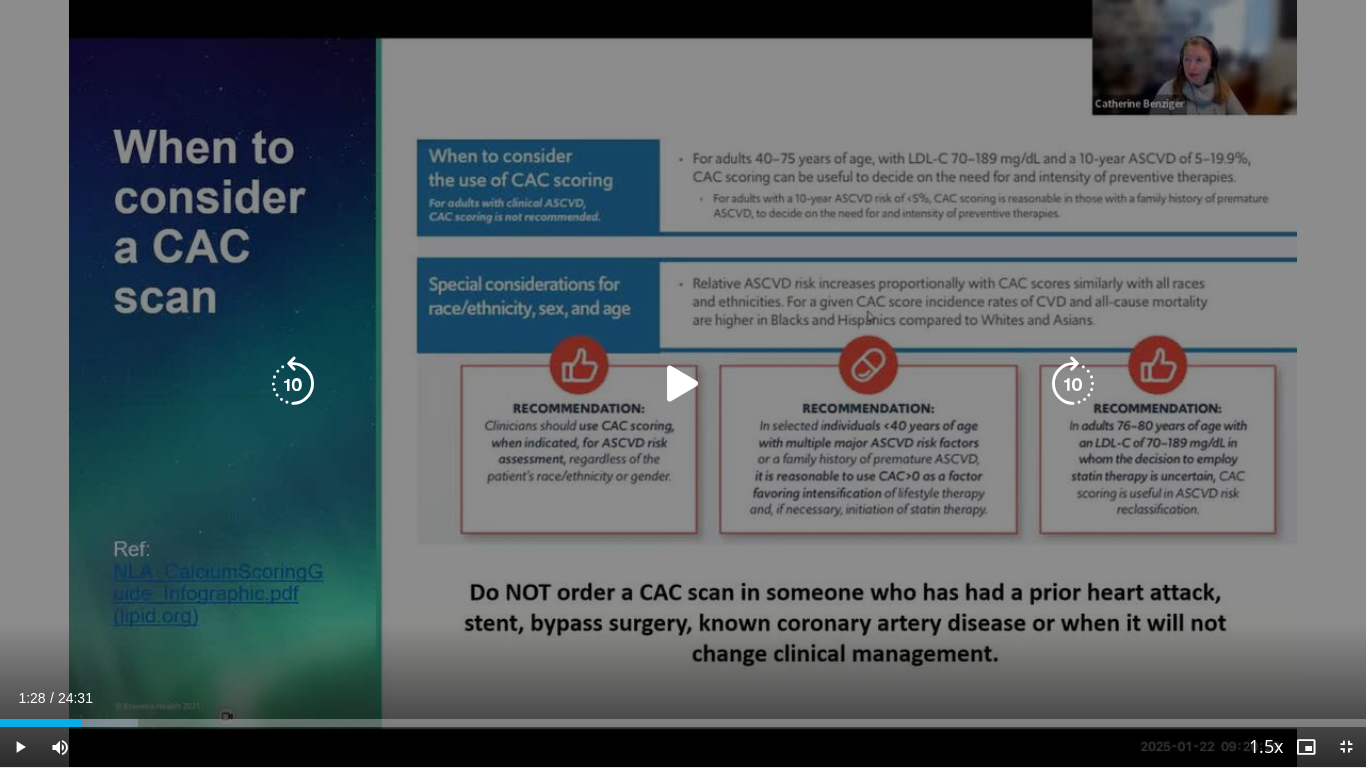 click on "10 seconds
Tap to unmute" at bounding box center (683, 383) 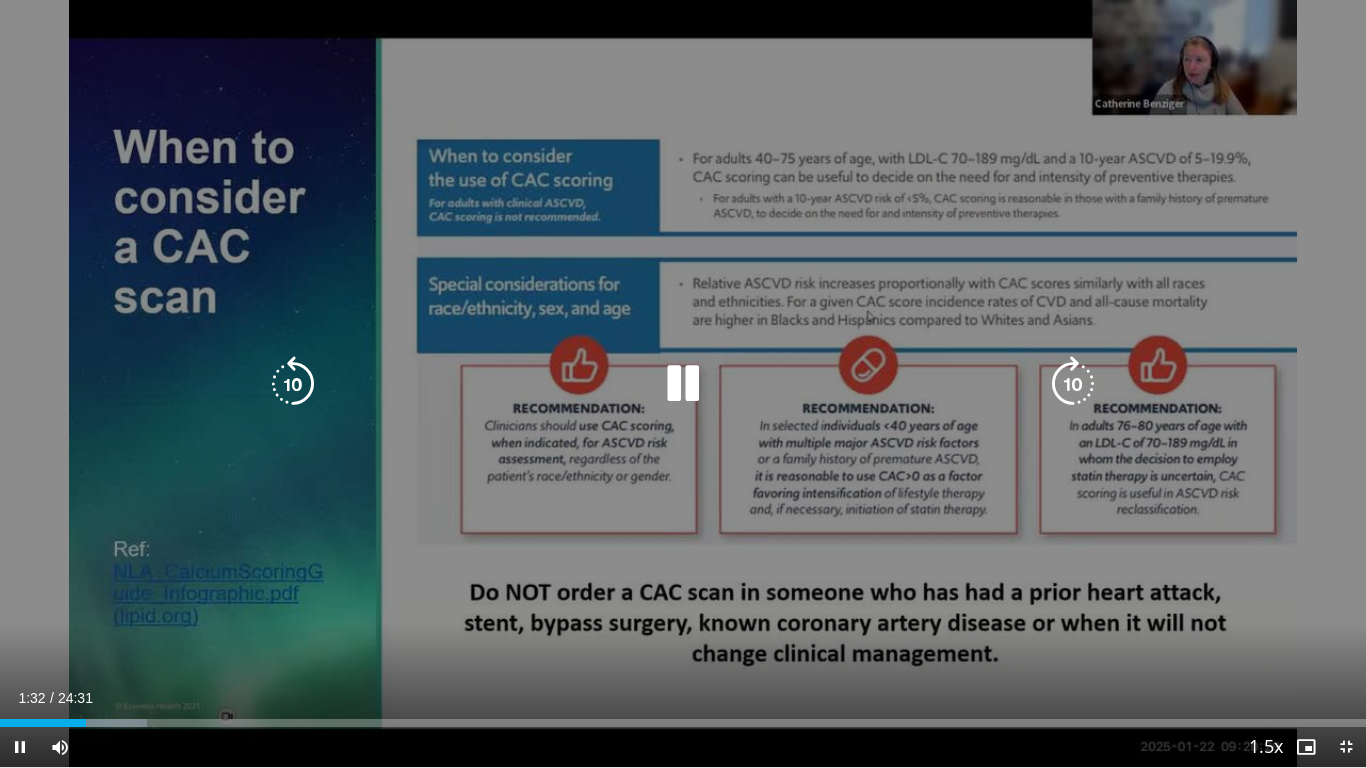 click on "10 seconds
Tap to unmute" at bounding box center (683, 383) 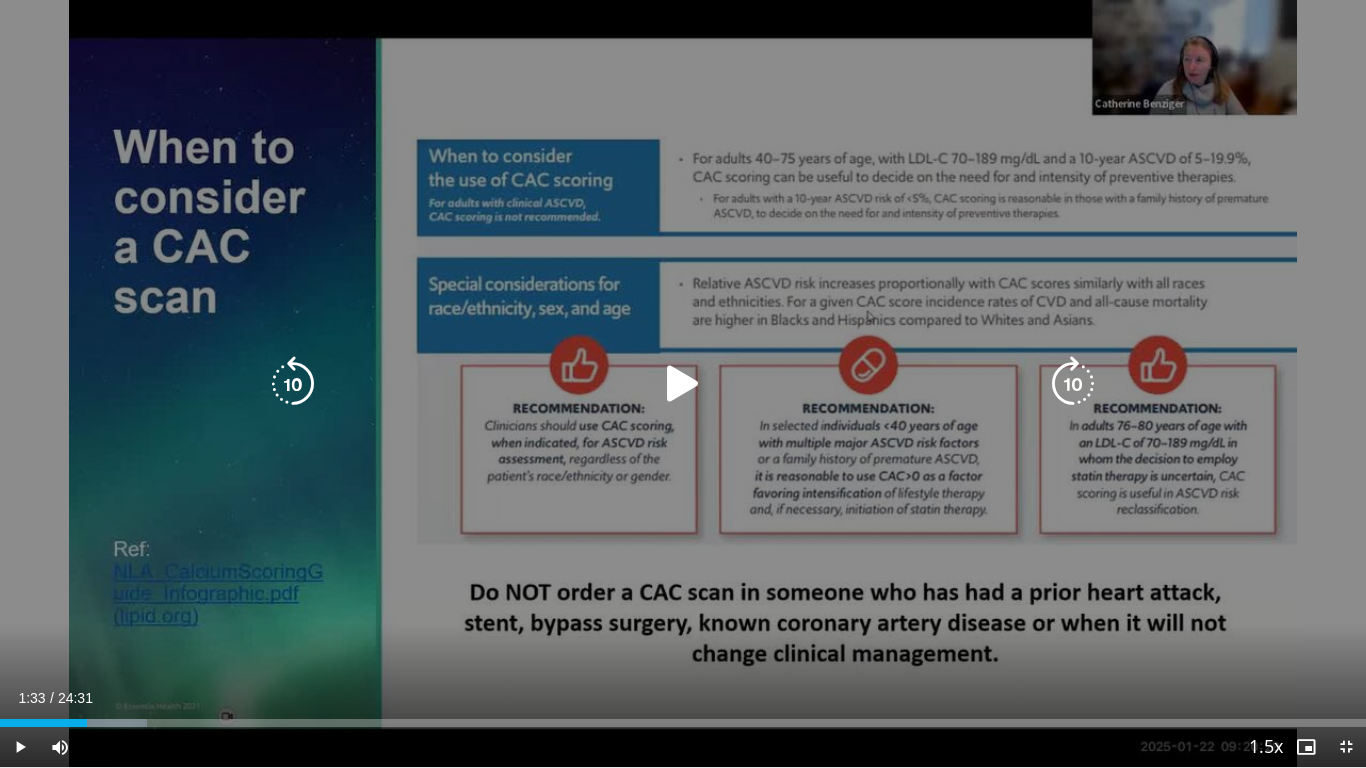 click on "10 seconds
Tap to unmute" at bounding box center (683, 383) 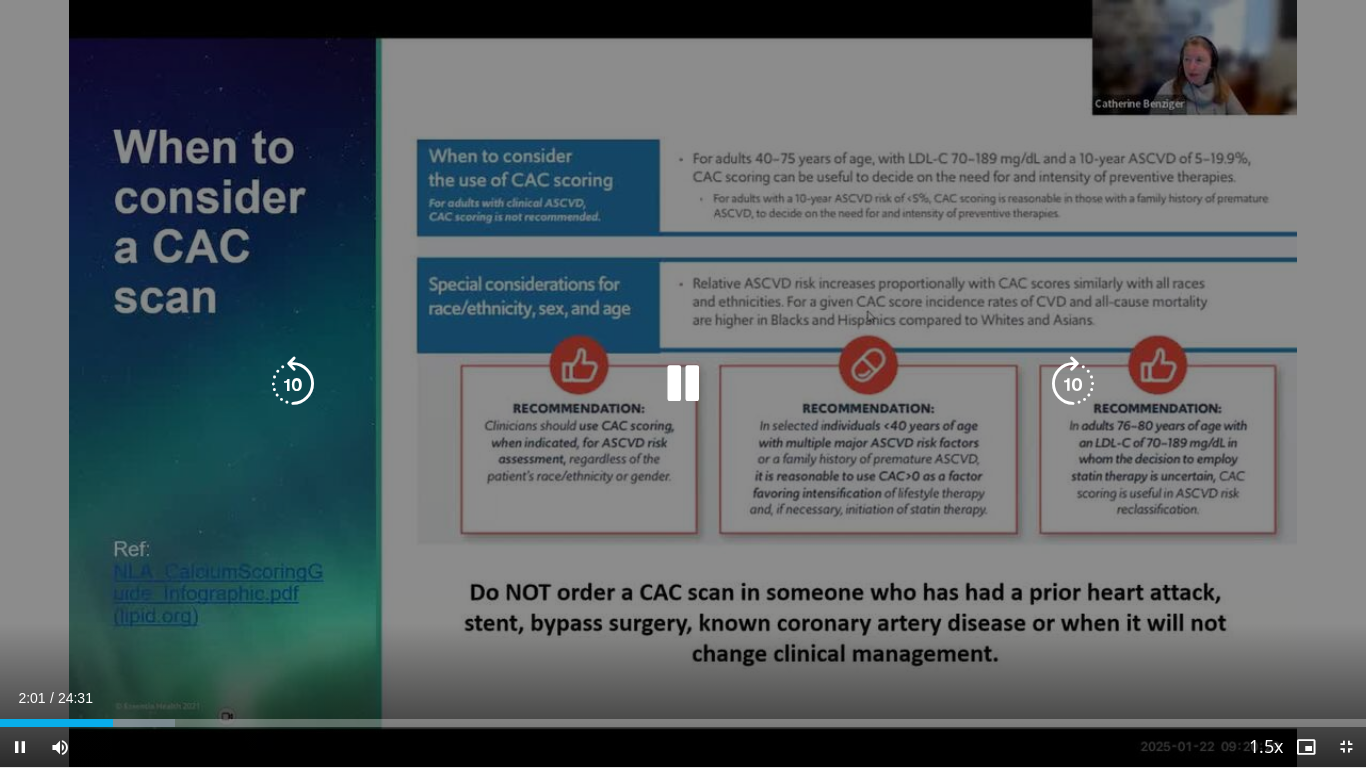 click on "10 seconds
Tap to unmute" at bounding box center (683, 383) 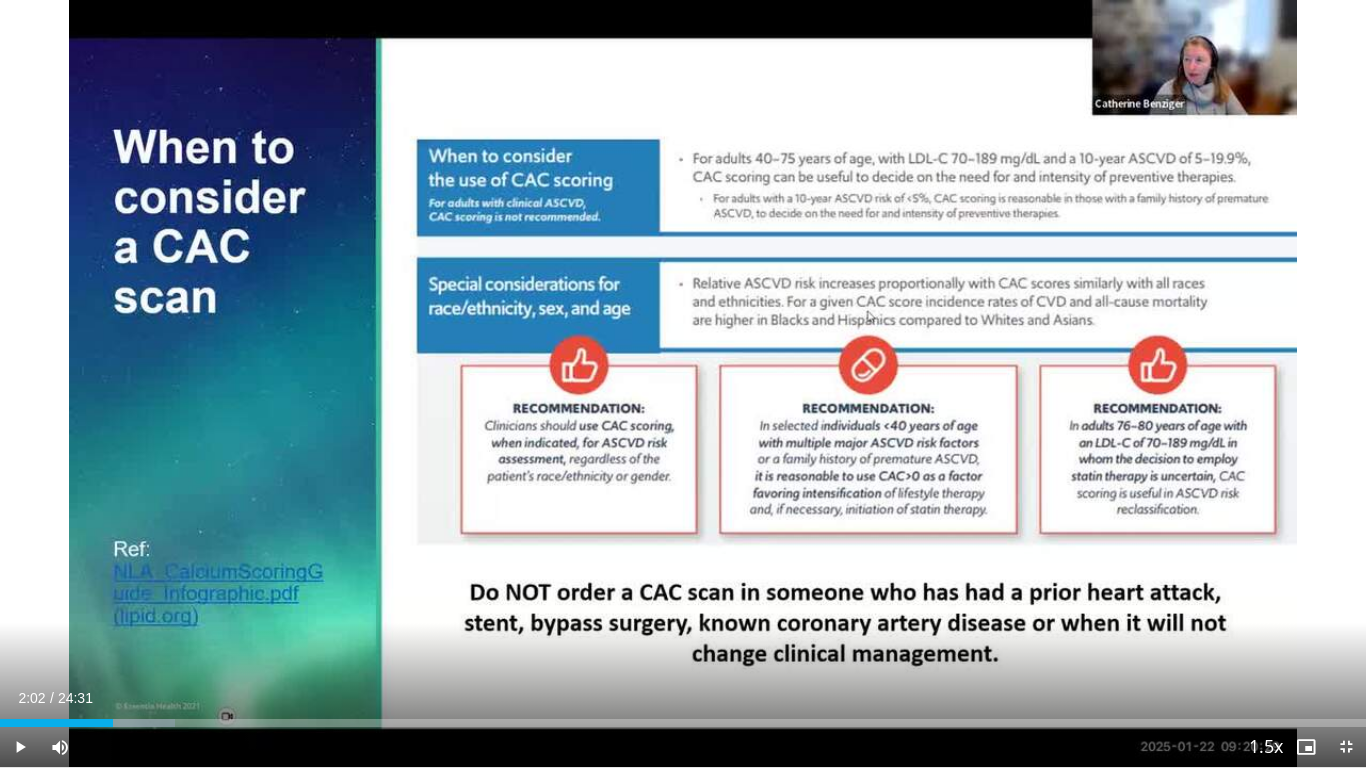 click on "Current Time  2:02 / Duration  24:31" at bounding box center (683, 698) 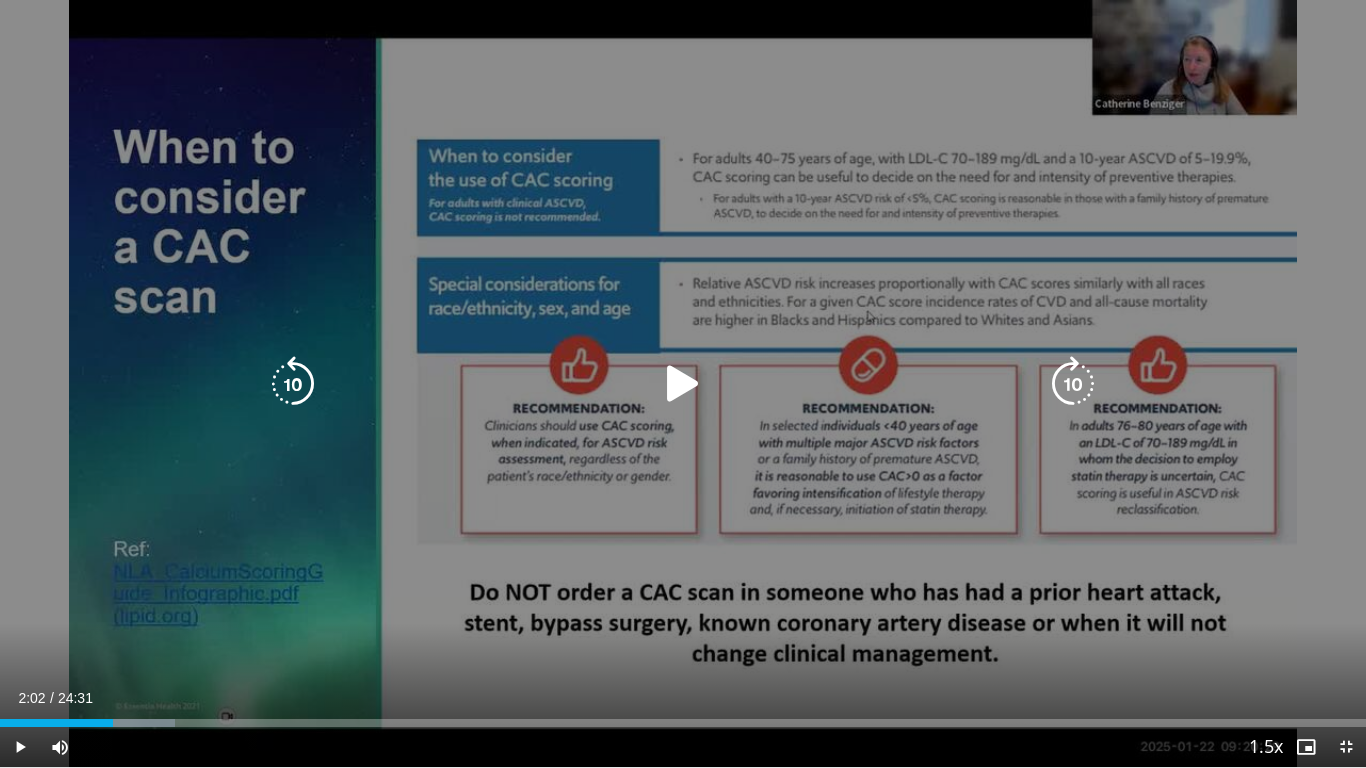 click on "10 seconds
Tap to unmute" at bounding box center (683, 383) 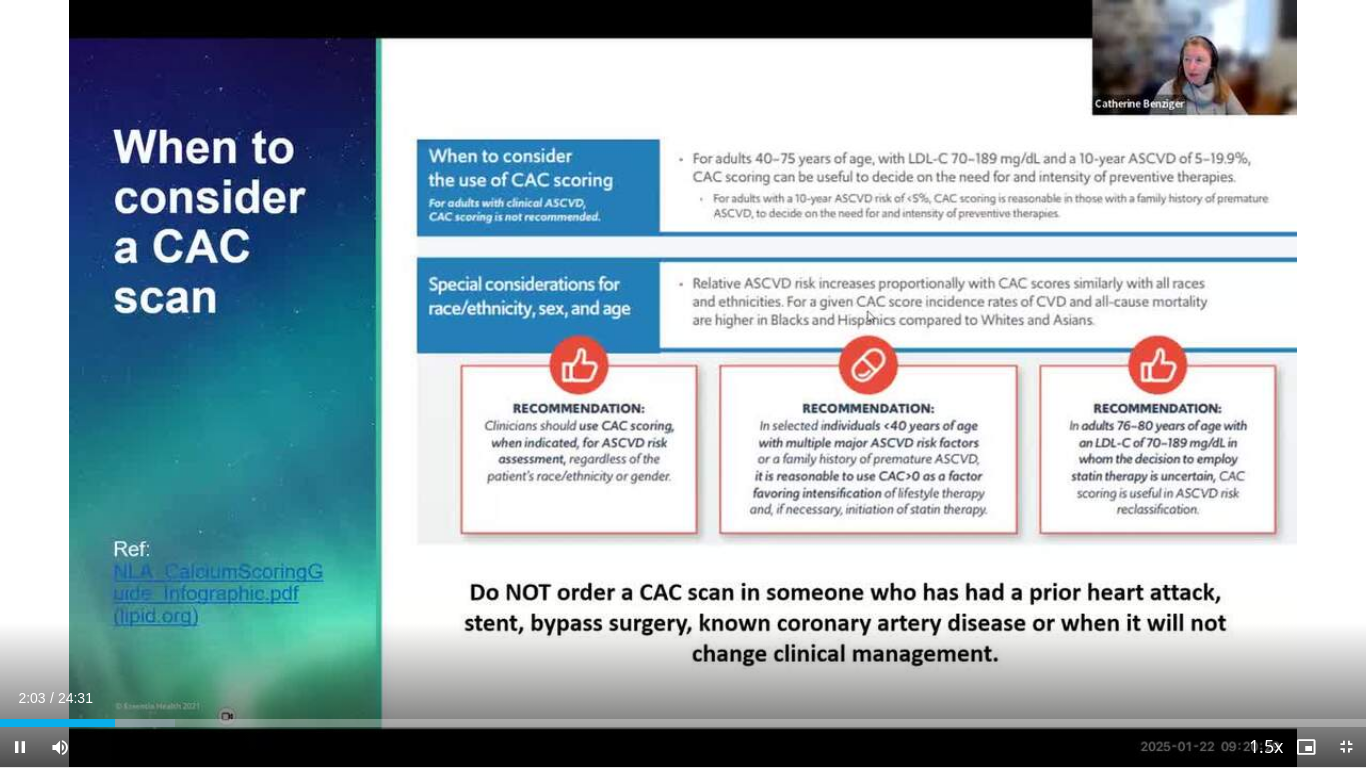 click on "Current Time  2:03 / Duration  24:31" at bounding box center (683, 698) 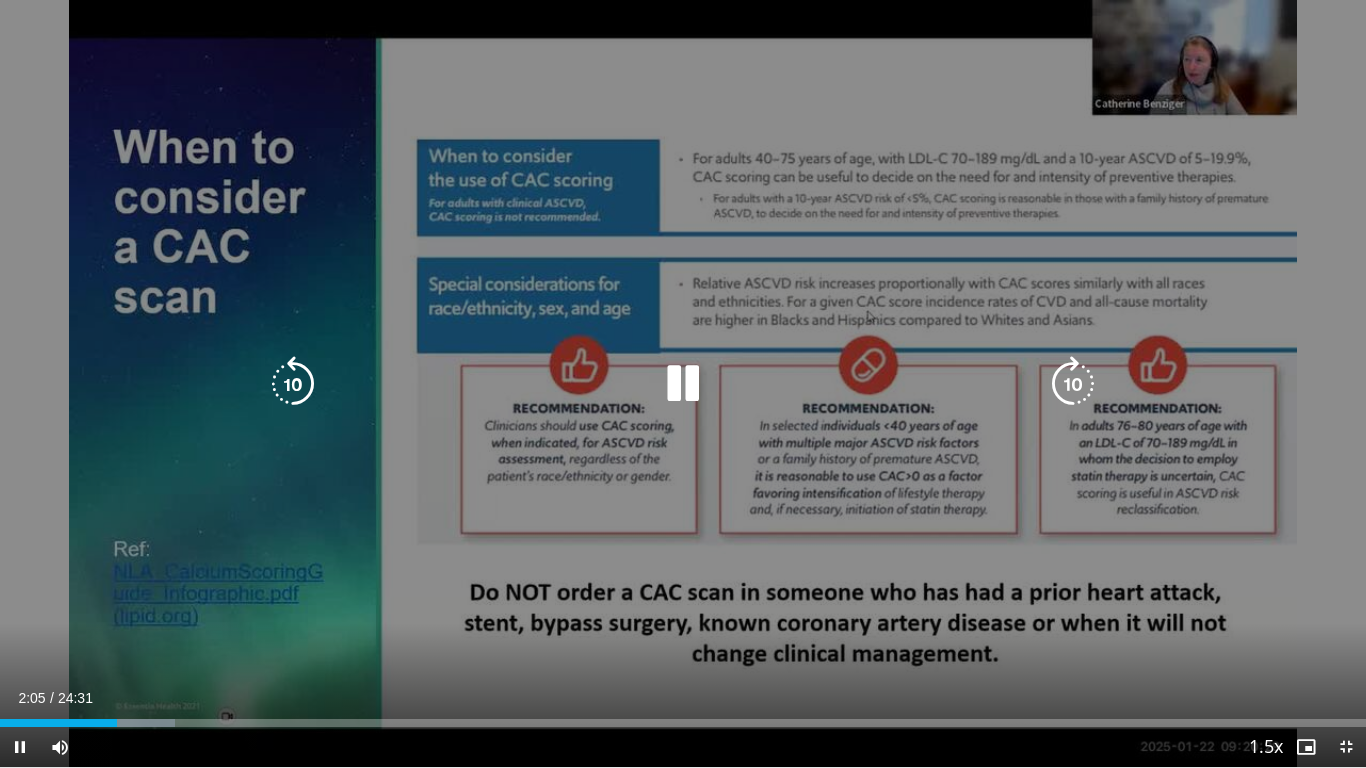click on "10 seconds
Tap to unmute" at bounding box center (683, 383) 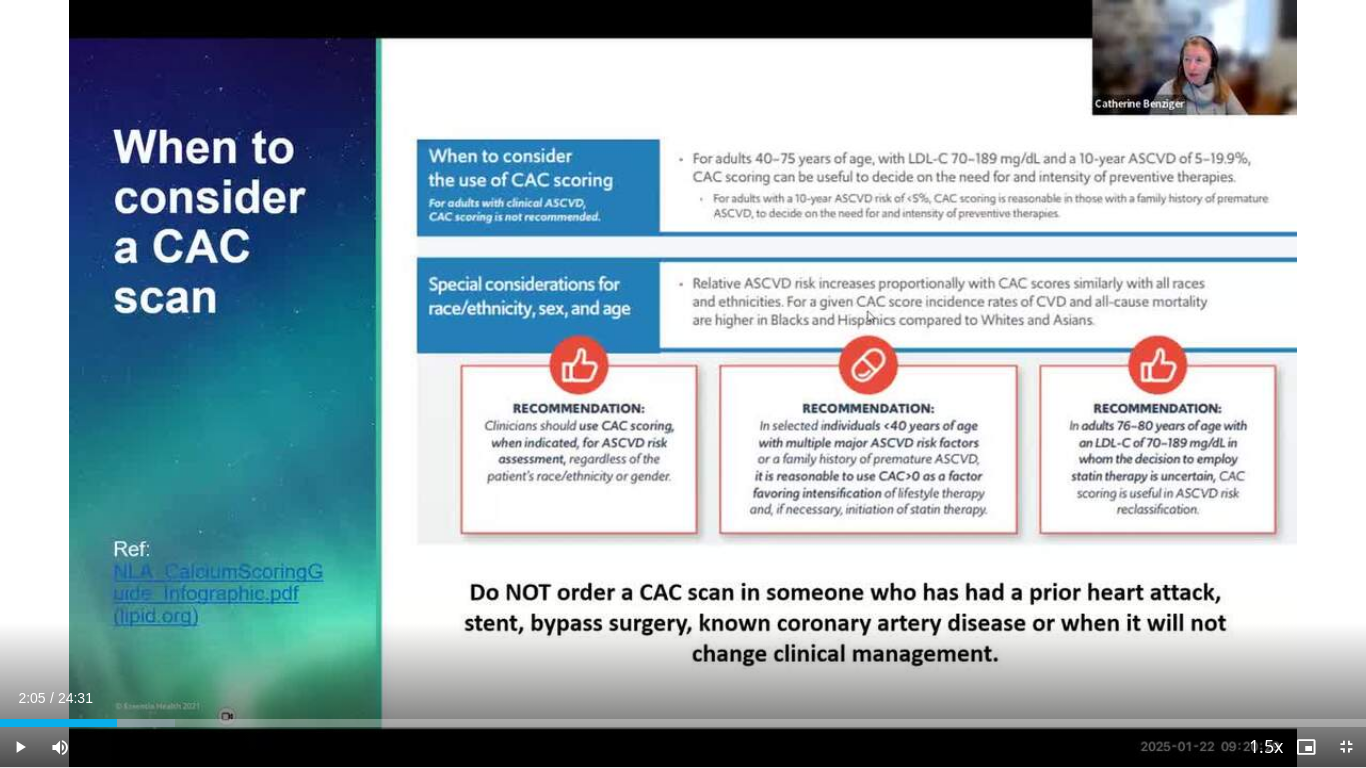 click on "10 seconds
Tap to unmute" at bounding box center [683, 383] 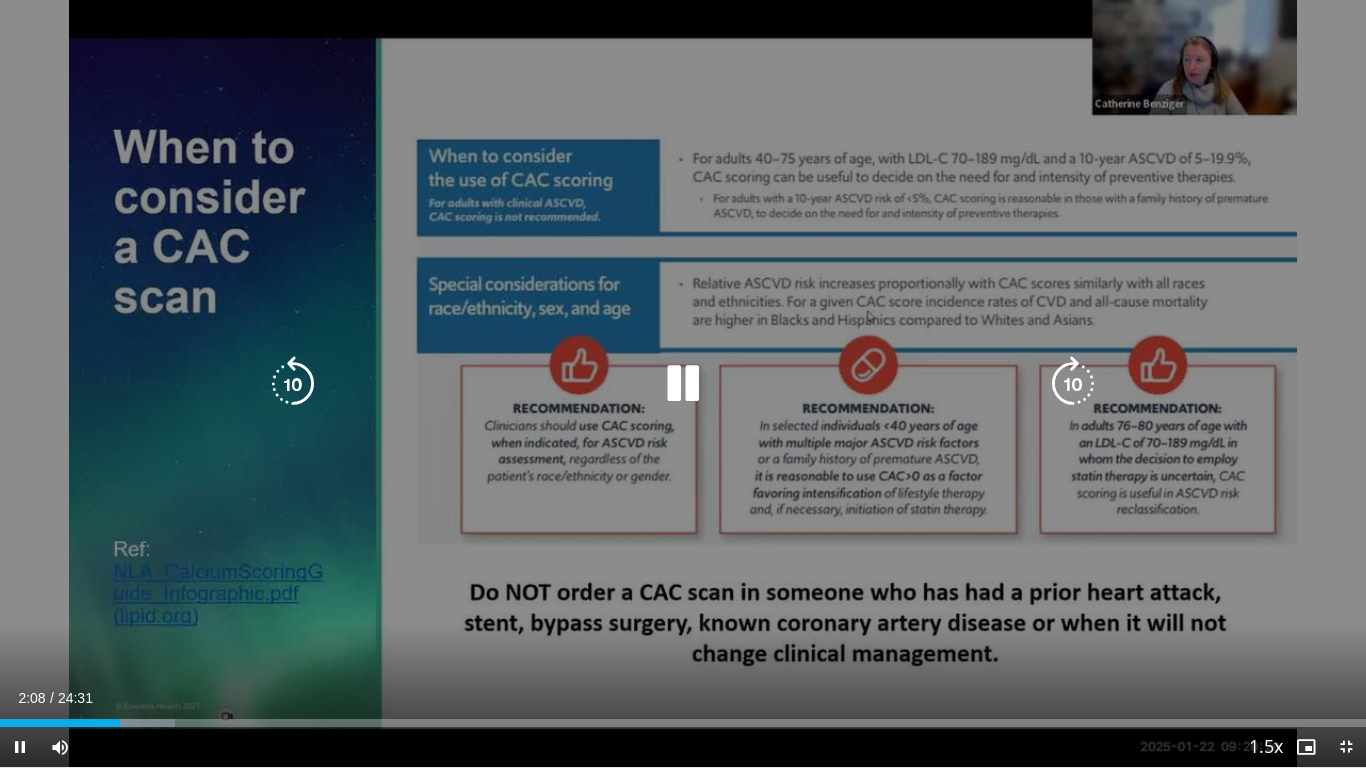 click on "10 seconds
Tap to unmute" at bounding box center [683, 383] 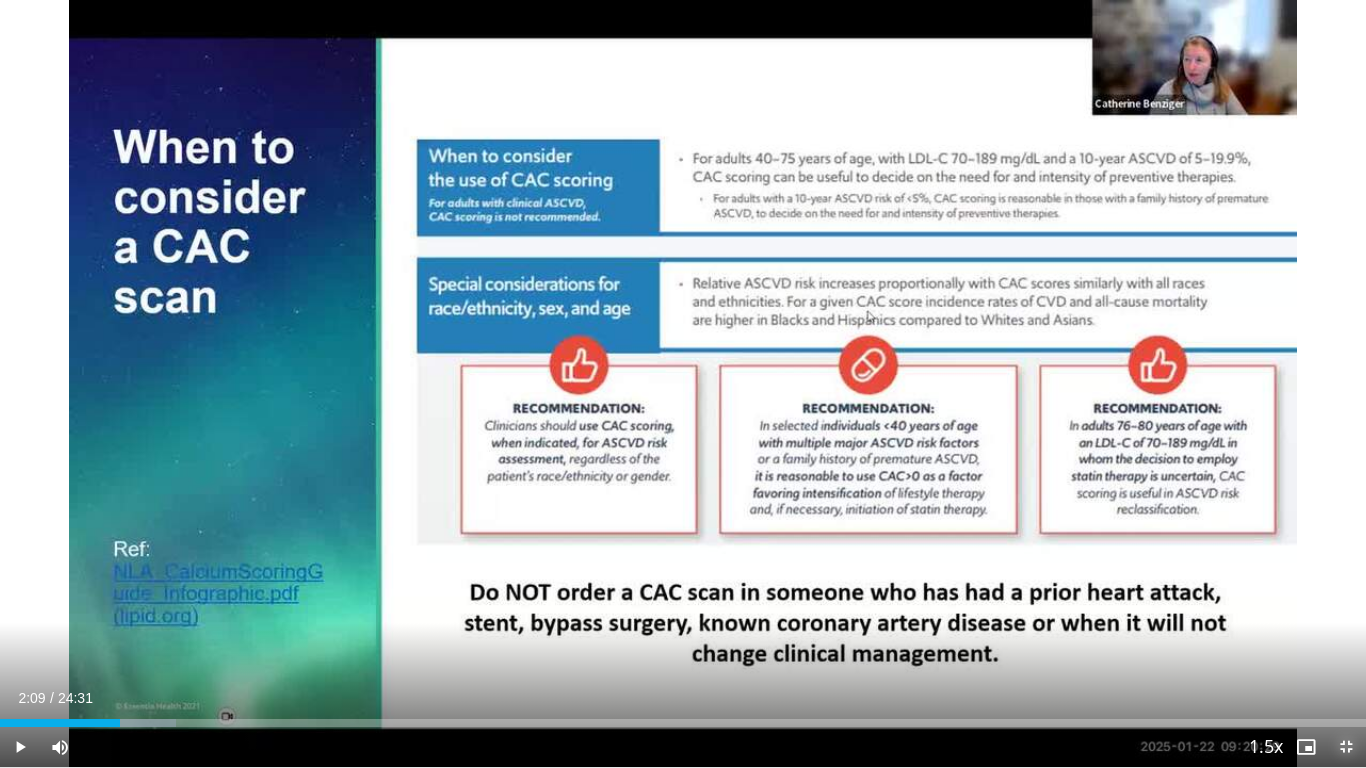 click at bounding box center [1346, 747] 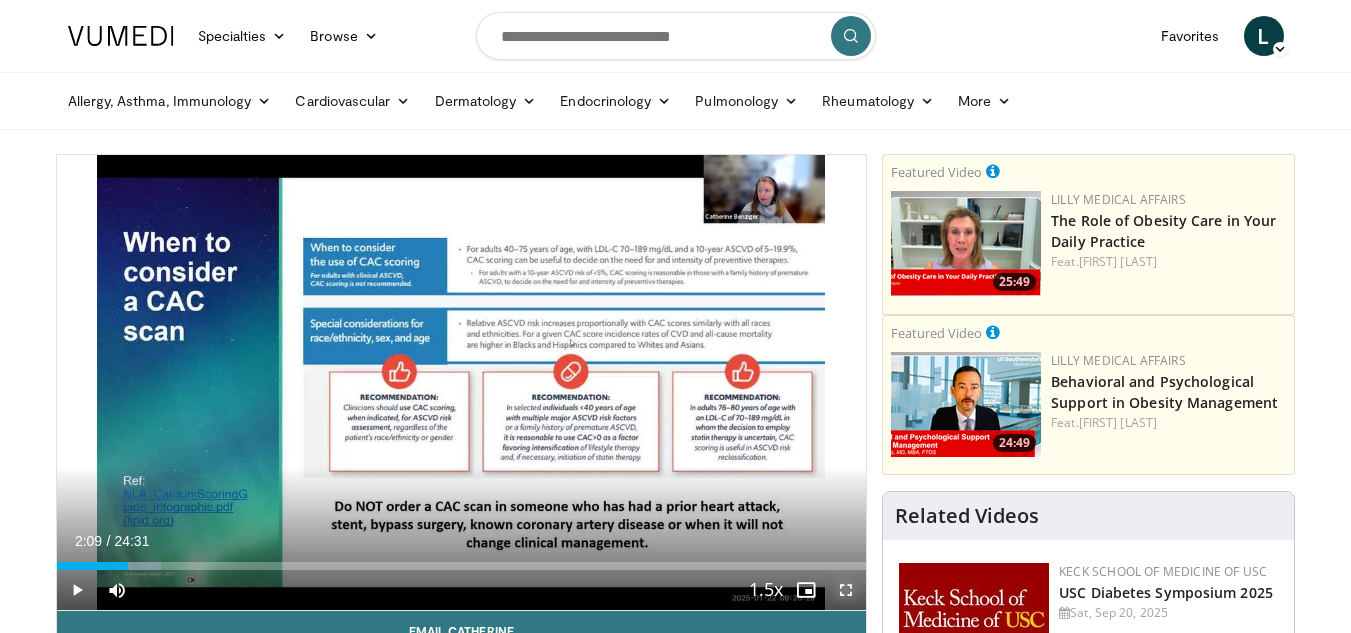 click at bounding box center [846, 590] 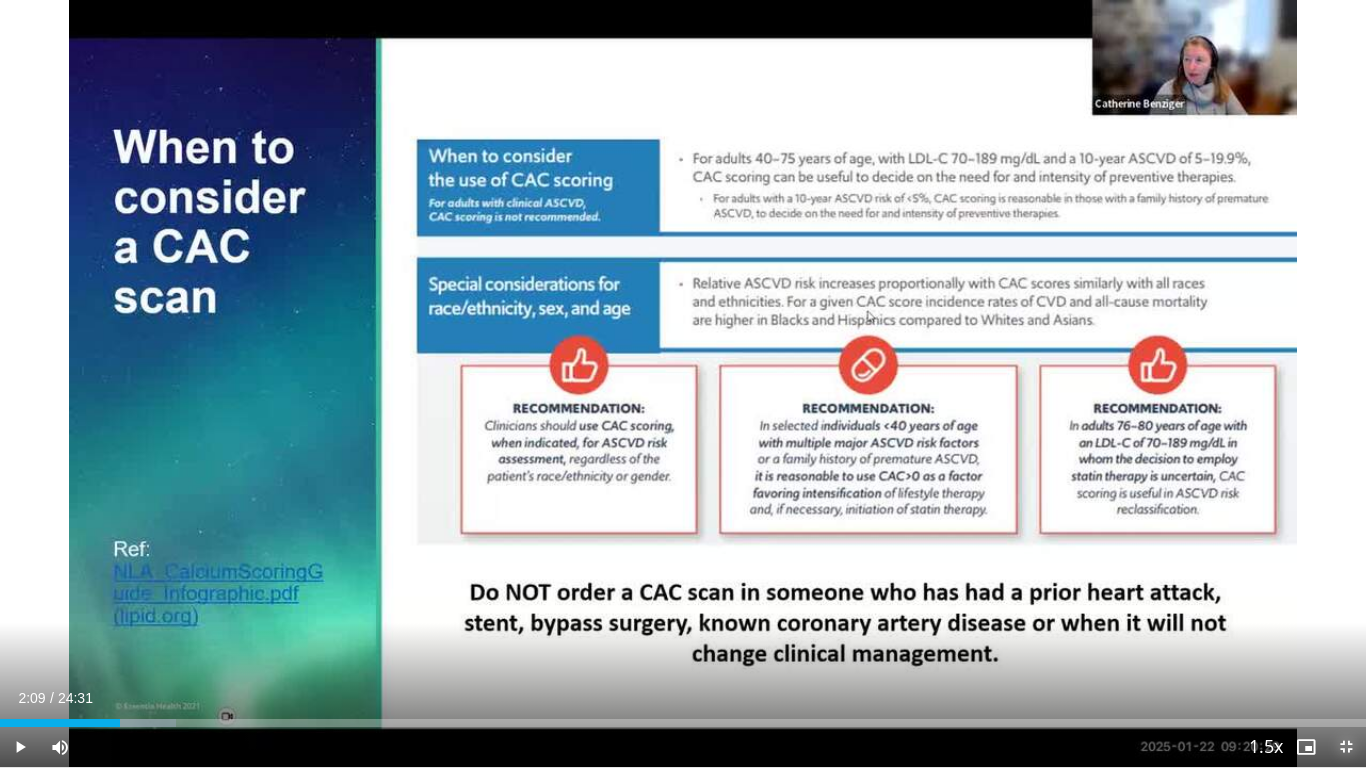 click at bounding box center [1346, 747] 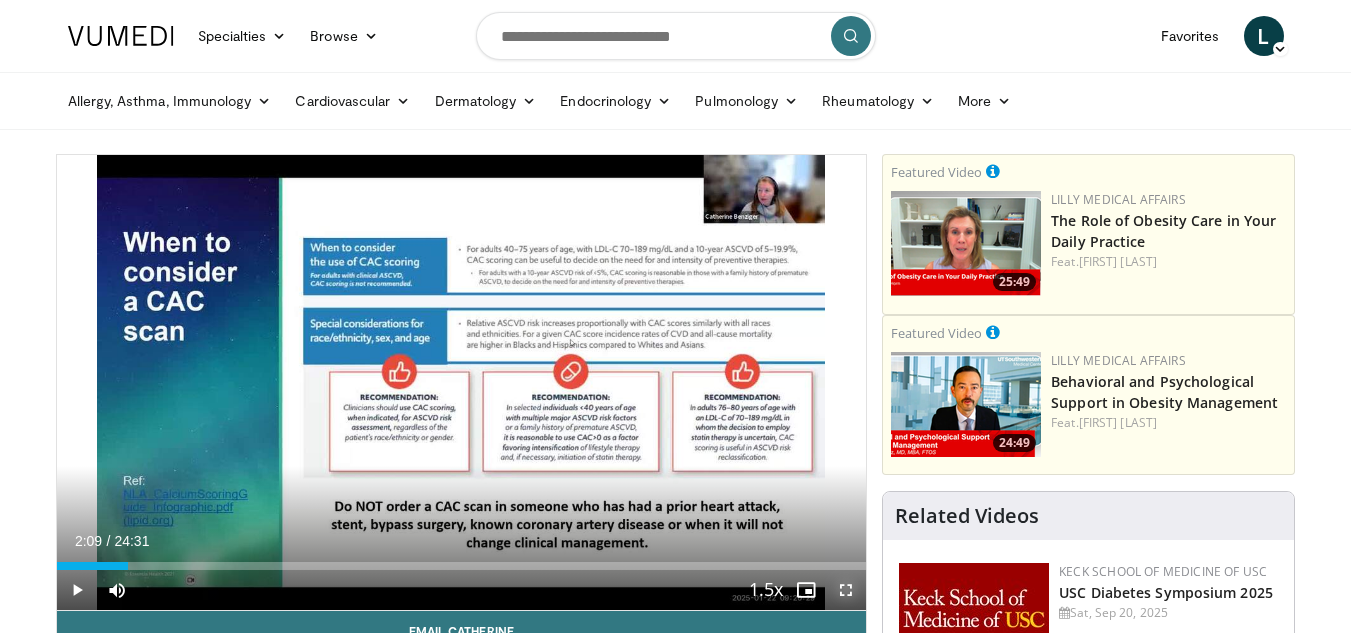 click at bounding box center (846, 590) 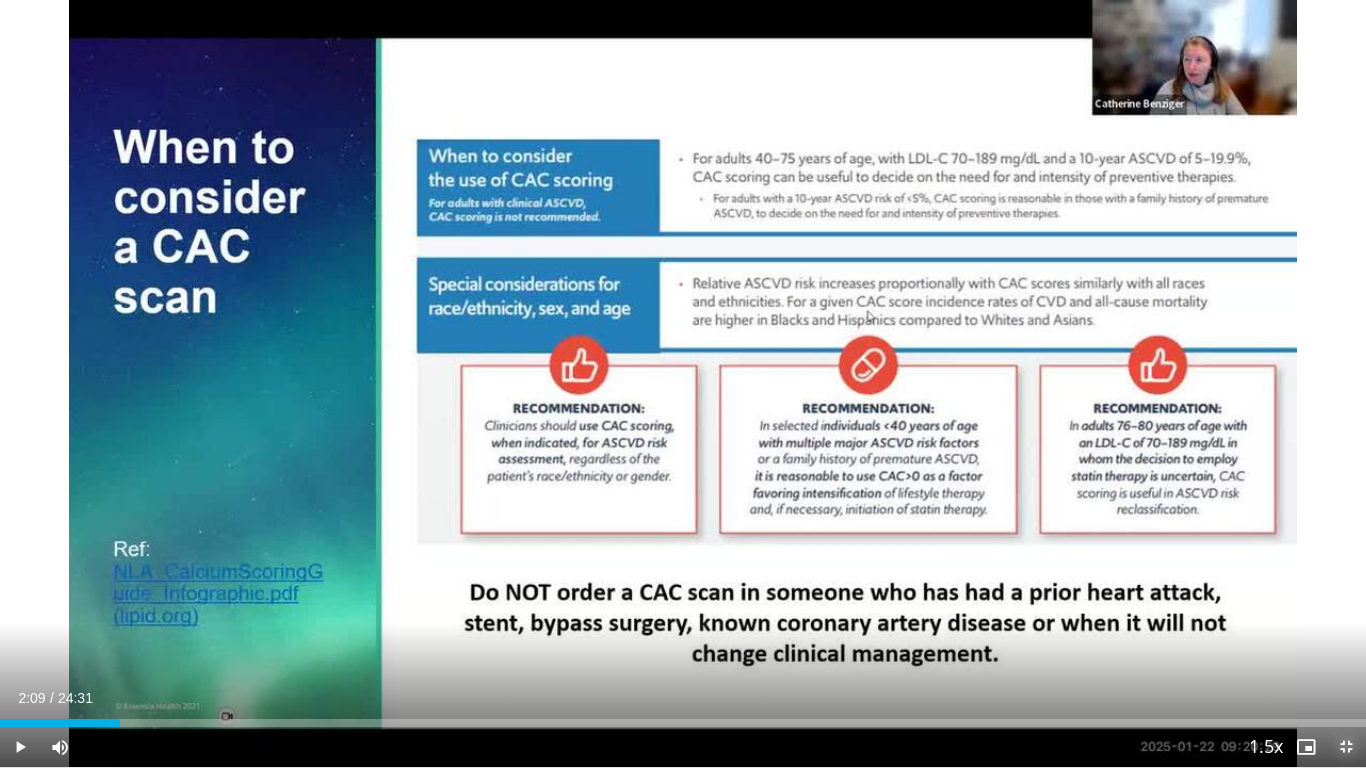 click at bounding box center [1346, 747] 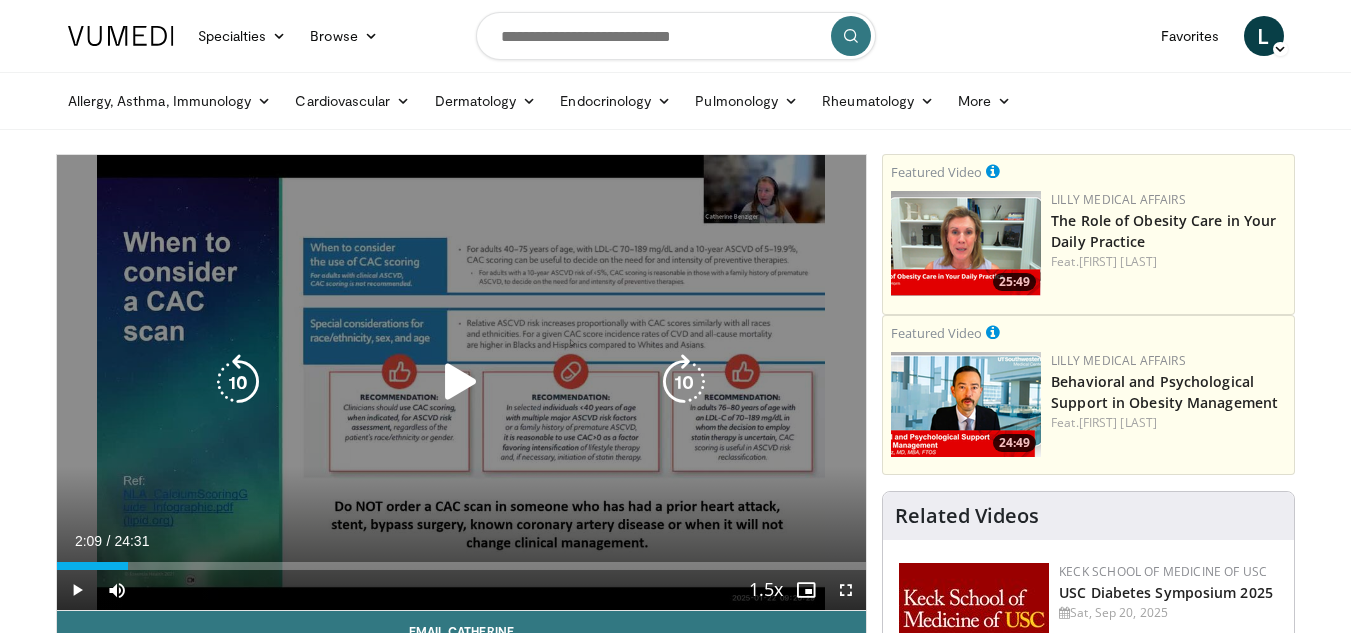click at bounding box center (461, 382) 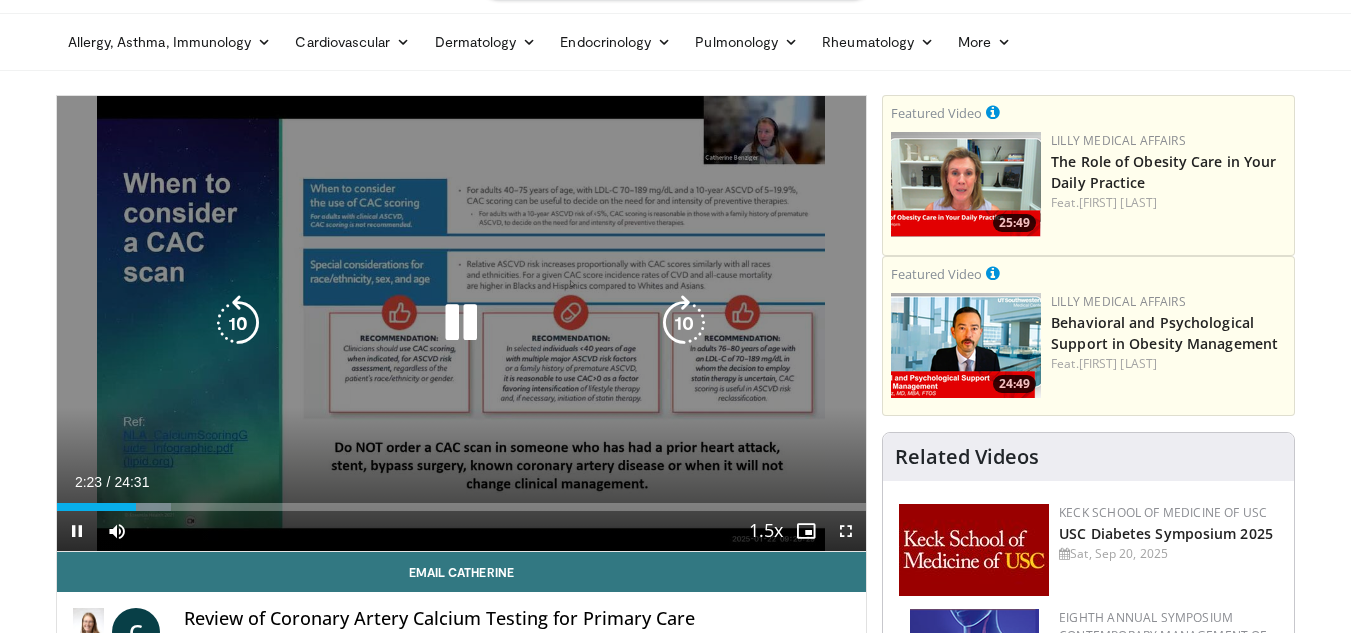 scroll, scrollTop: 100, scrollLeft: 0, axis: vertical 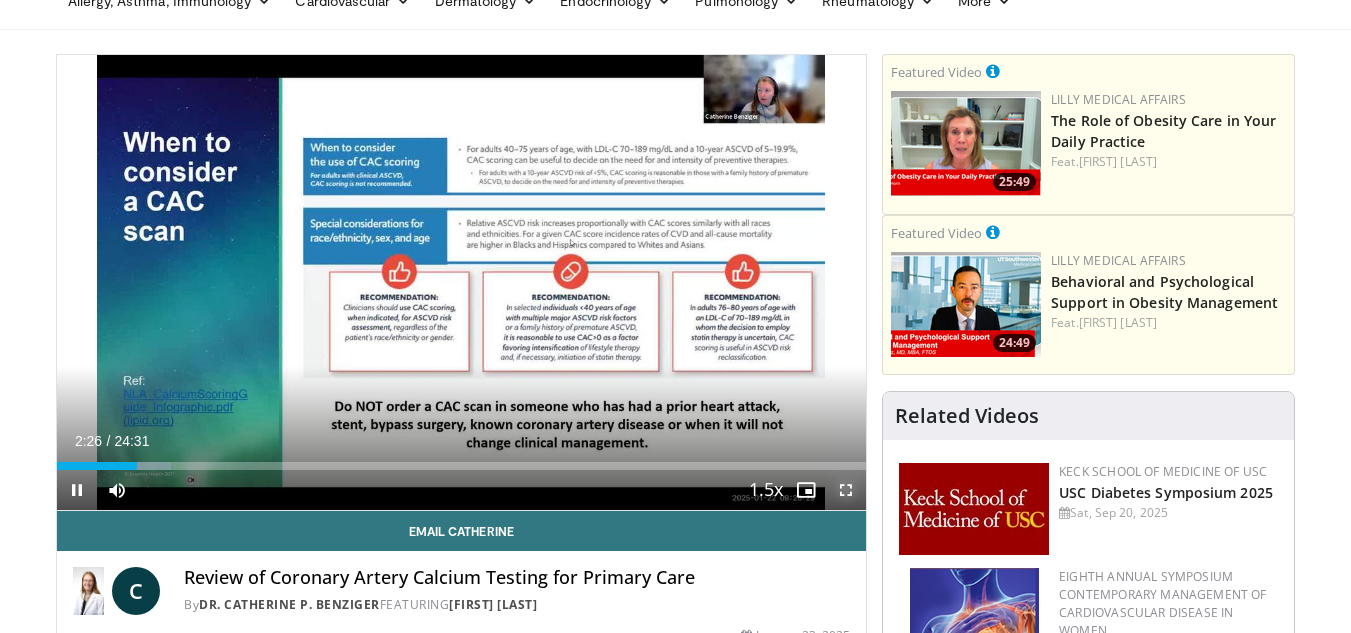 click at bounding box center (846, 490) 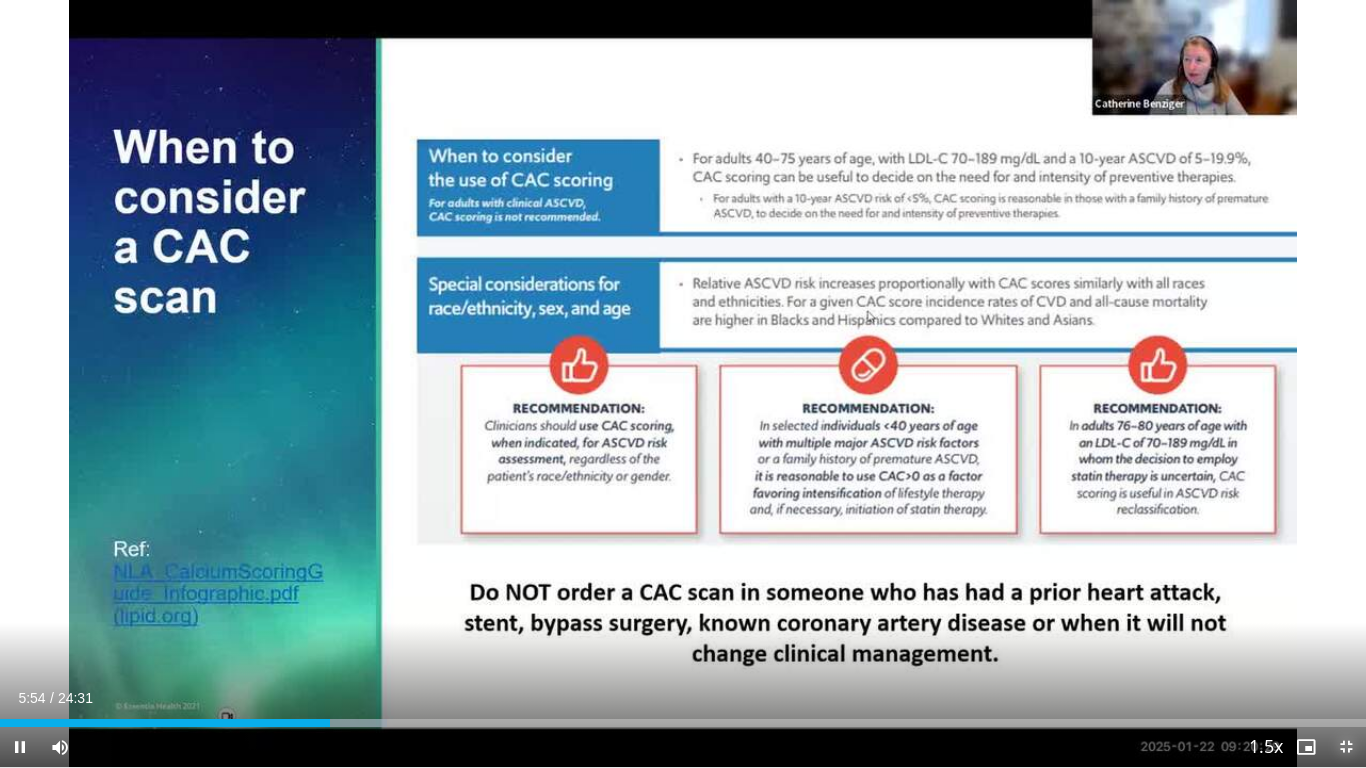click at bounding box center [1346, 747] 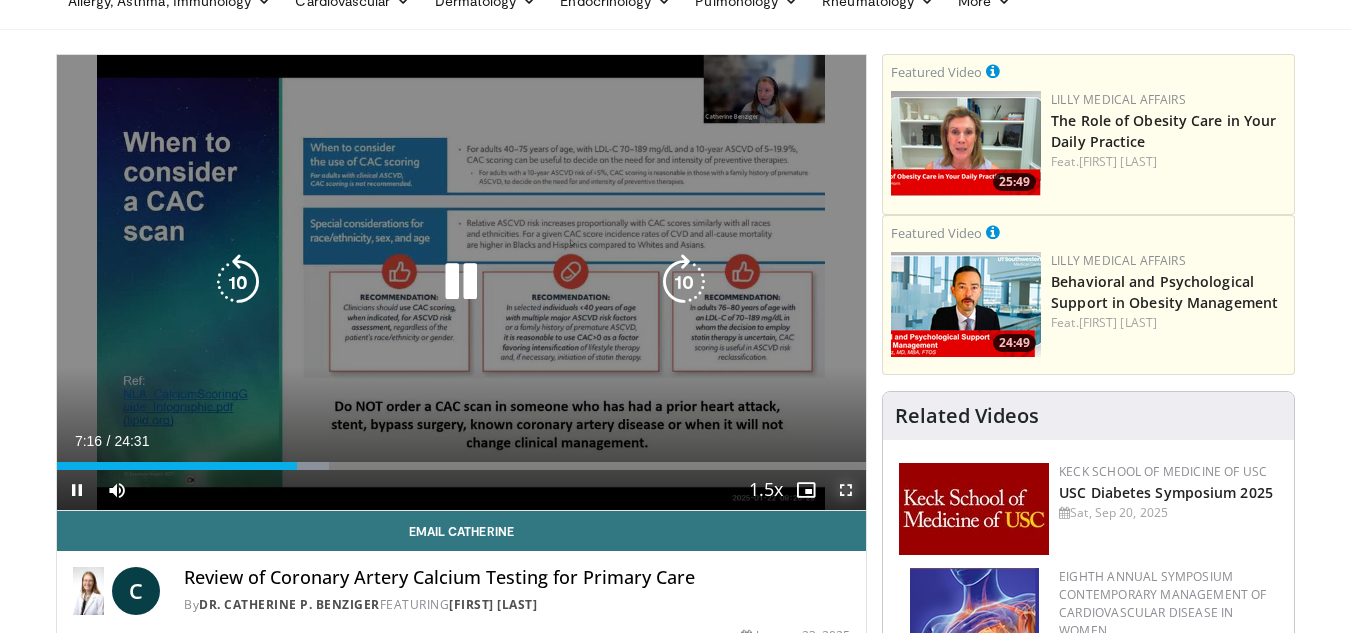 drag, startPoint x: 848, startPoint y: 492, endPoint x: 846, endPoint y: 580, distance: 88.02273 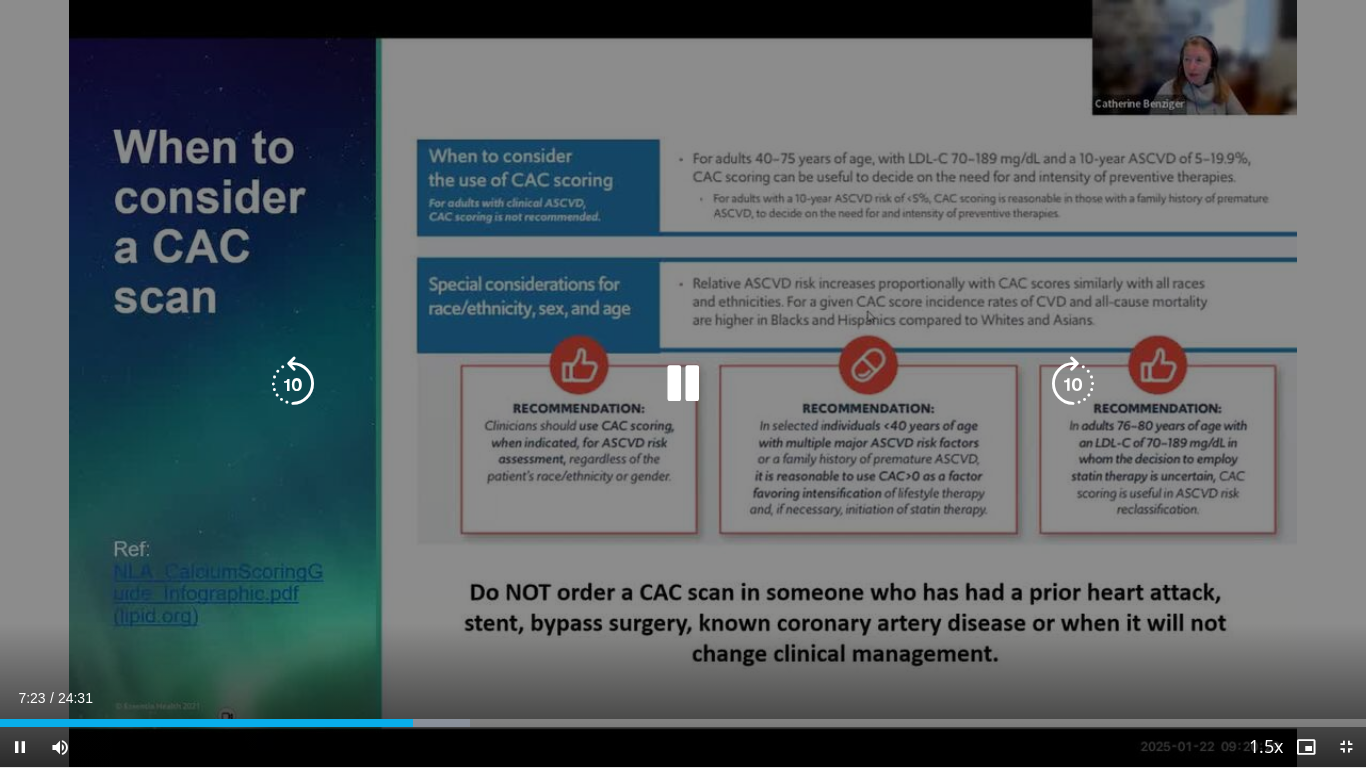 click on "10 seconds
Tap to unmute" at bounding box center (683, 383) 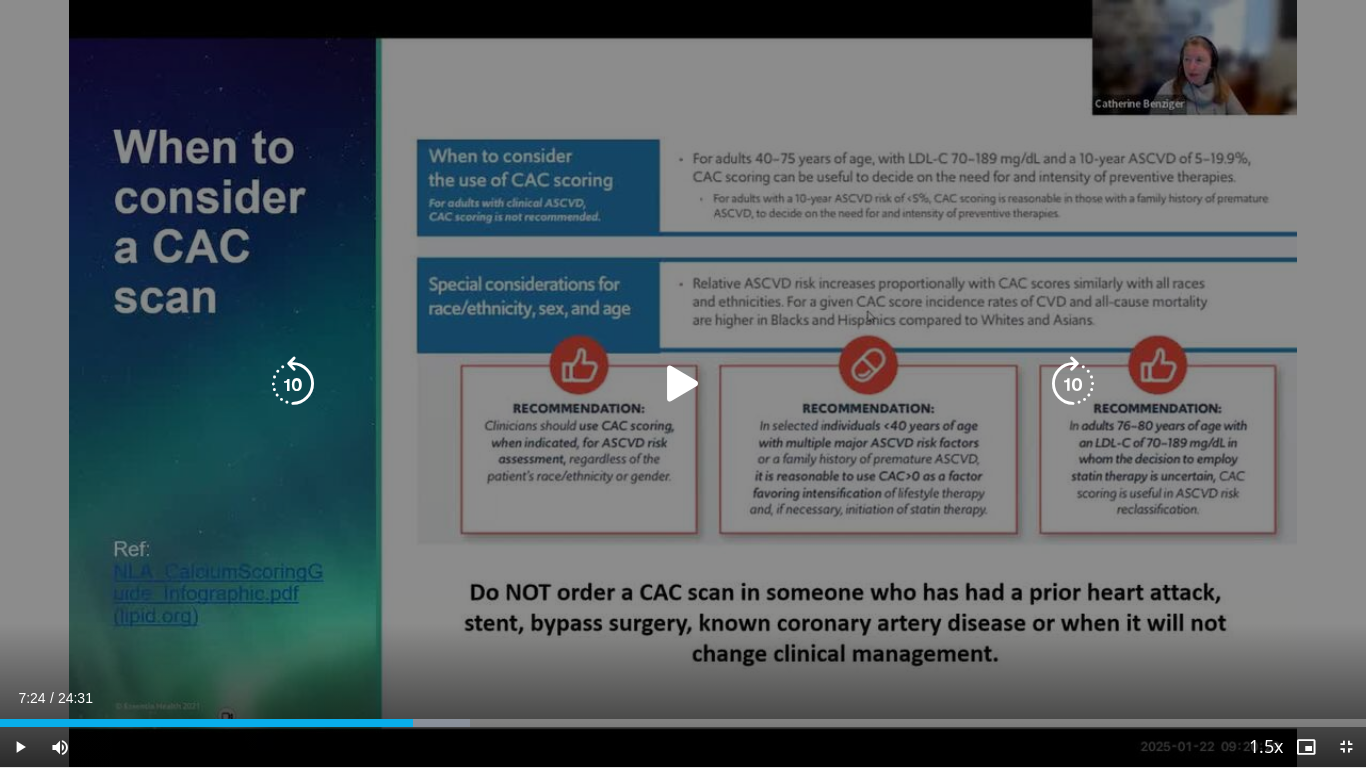 click on "10 seconds
Tap to unmute" at bounding box center [683, 383] 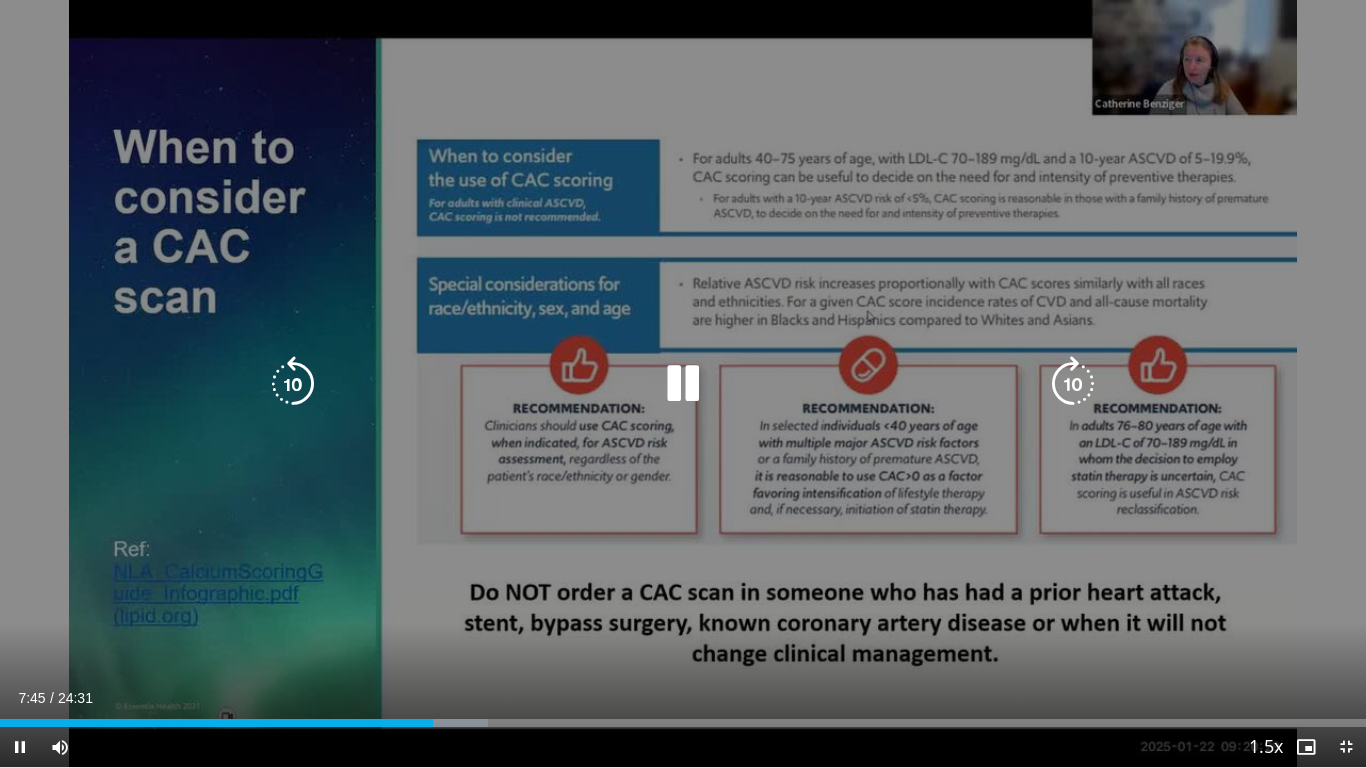 click at bounding box center [1073, 384] 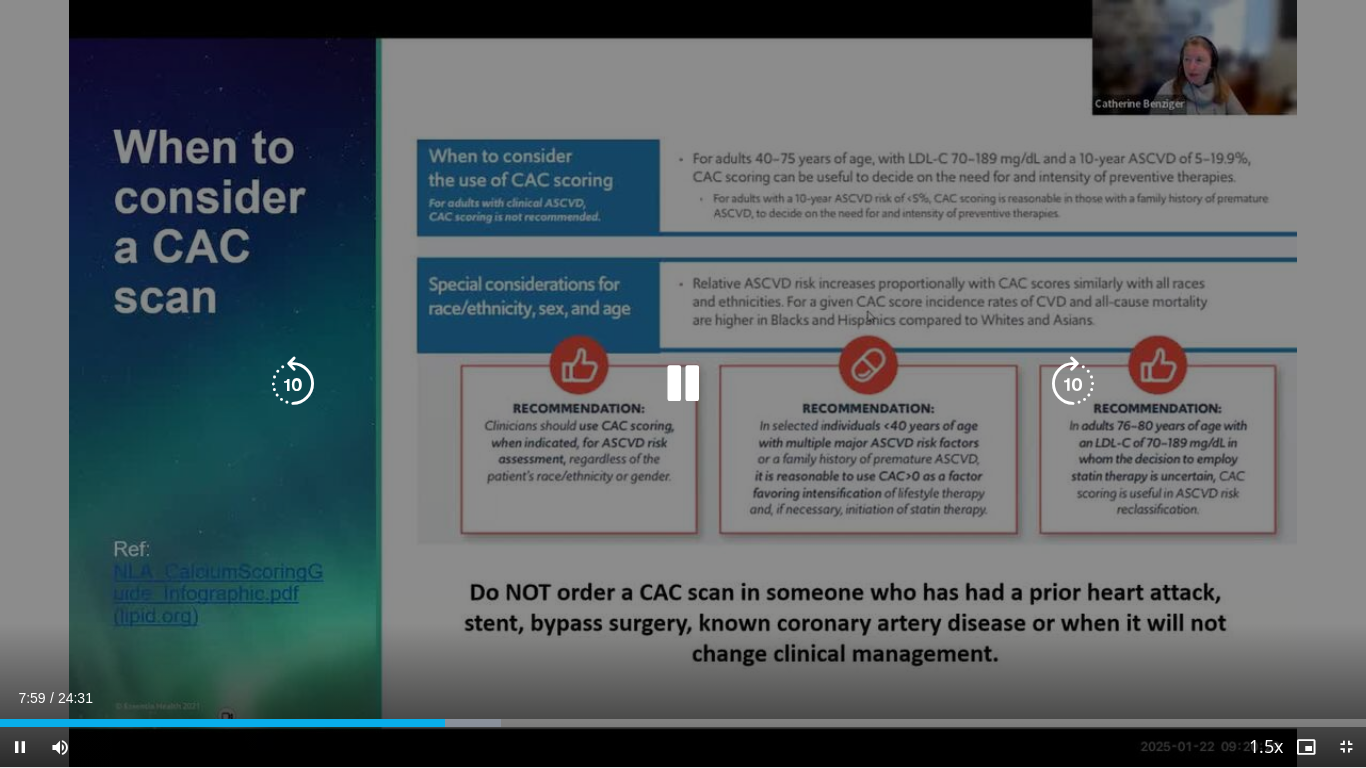 click at bounding box center [1073, 384] 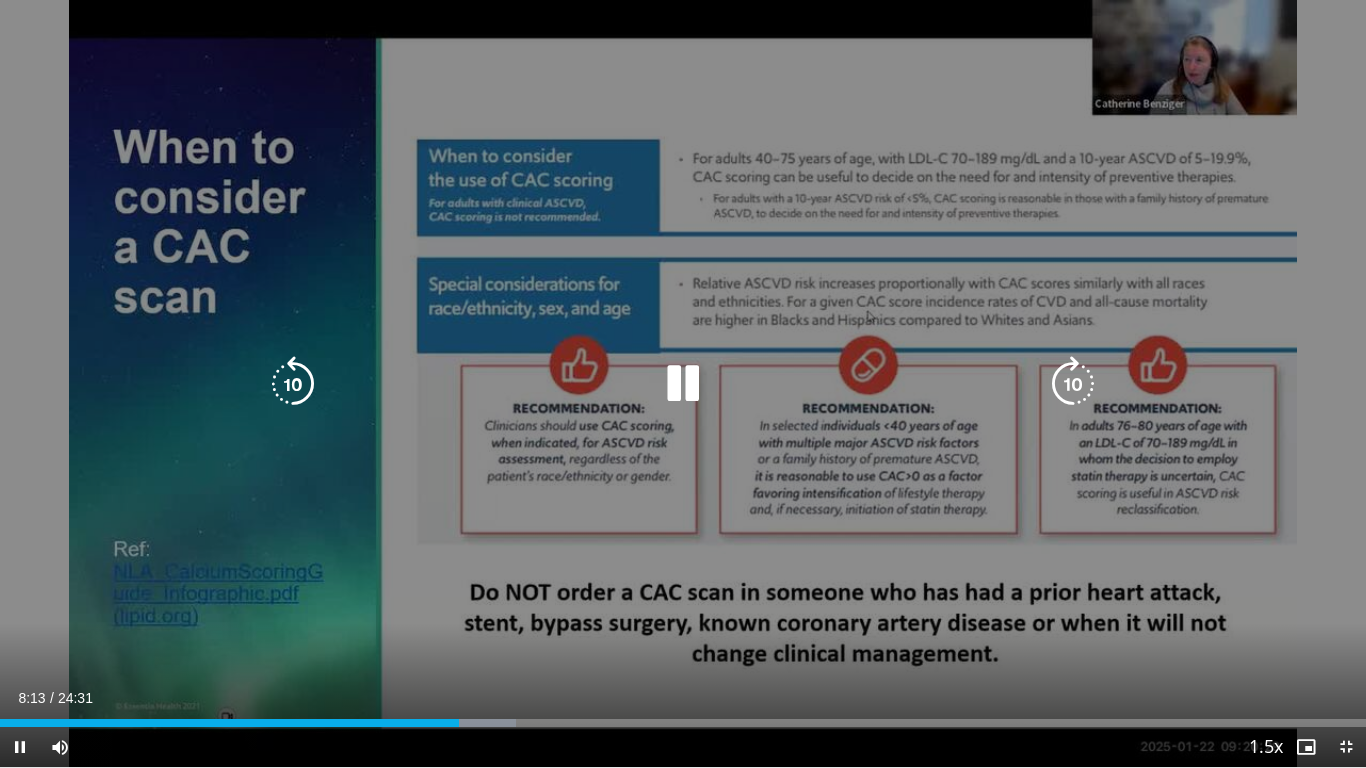 click at bounding box center [1073, 384] 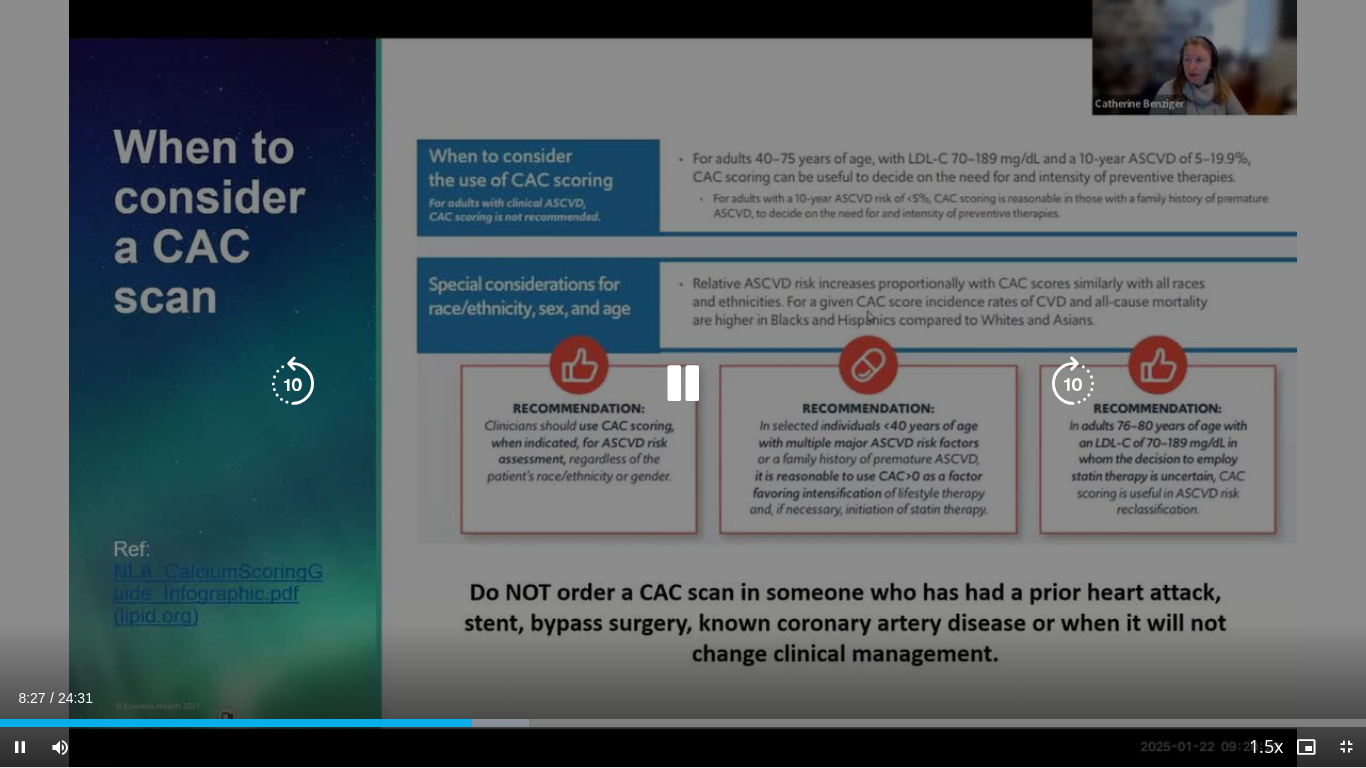 click at bounding box center (1073, 384) 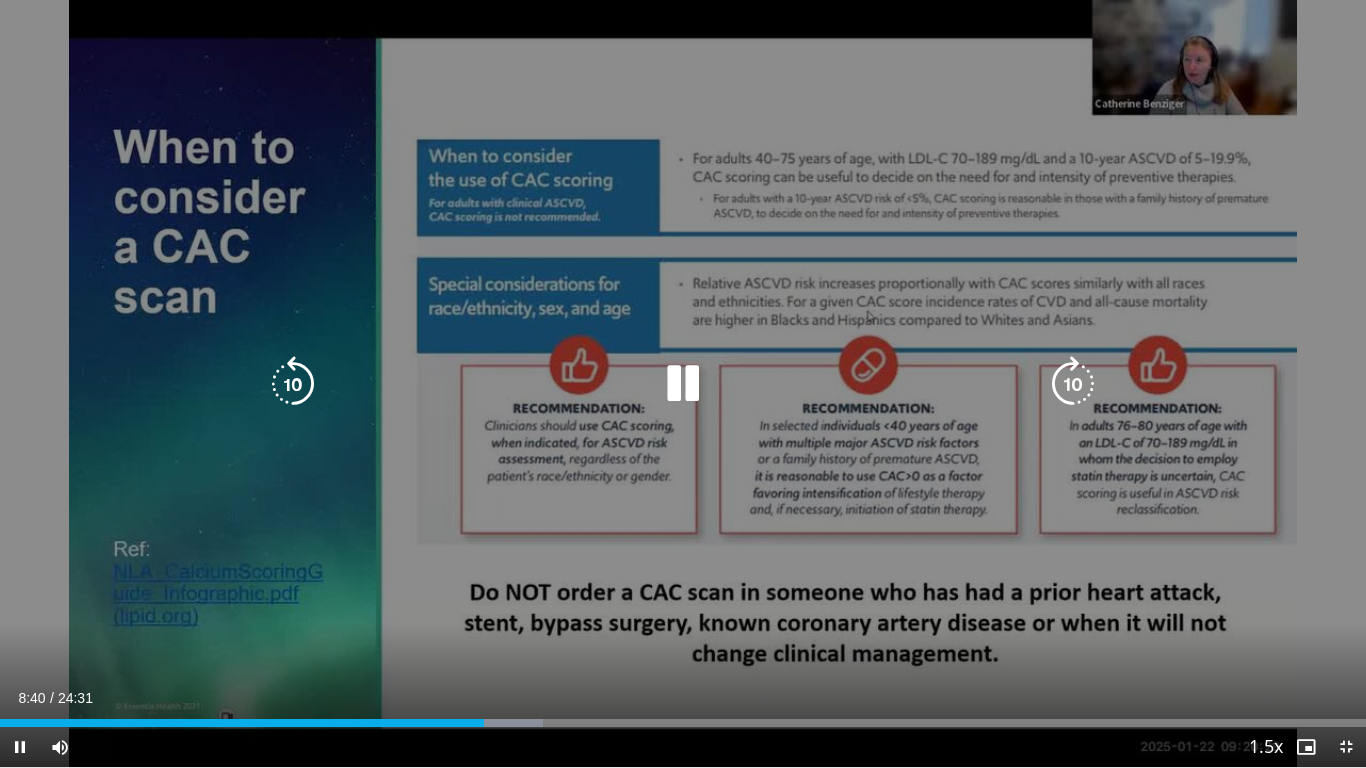 click at bounding box center (1073, 384) 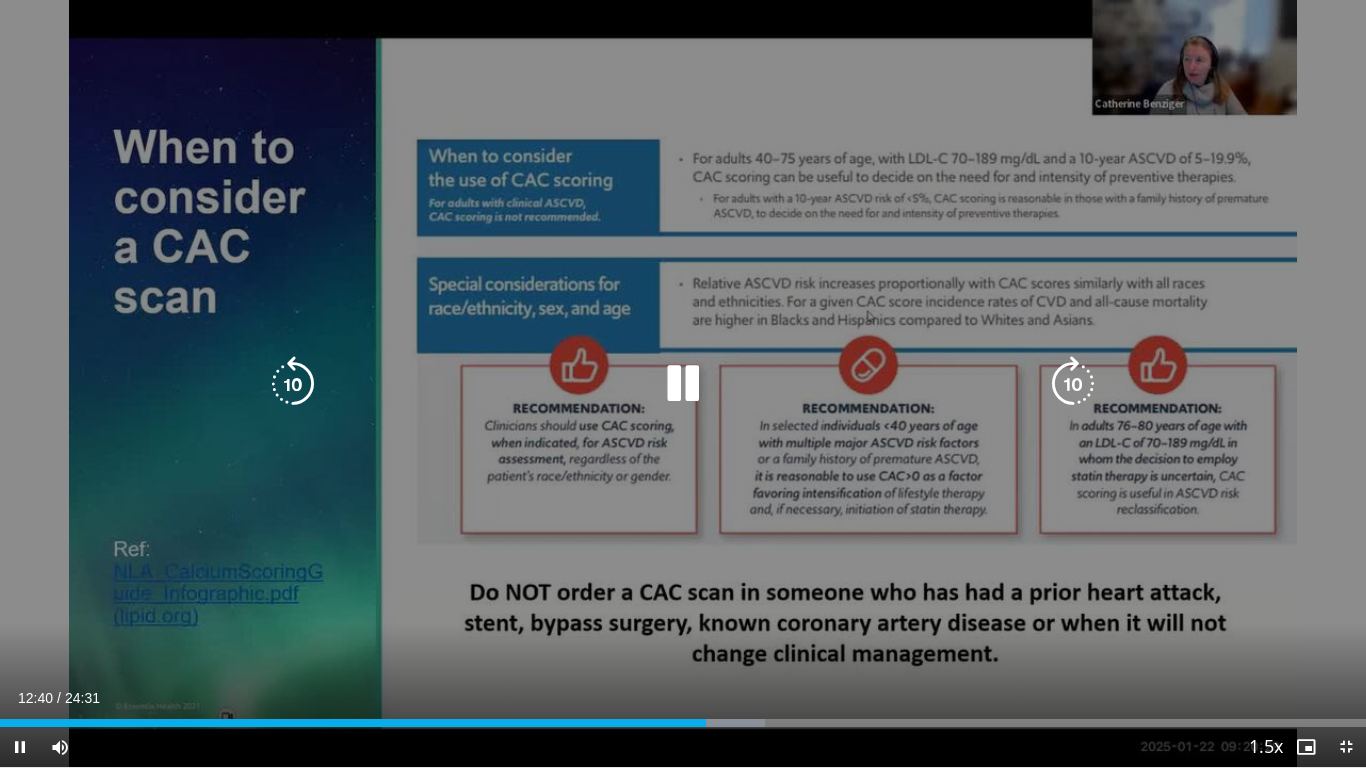 click at bounding box center [293, 384] 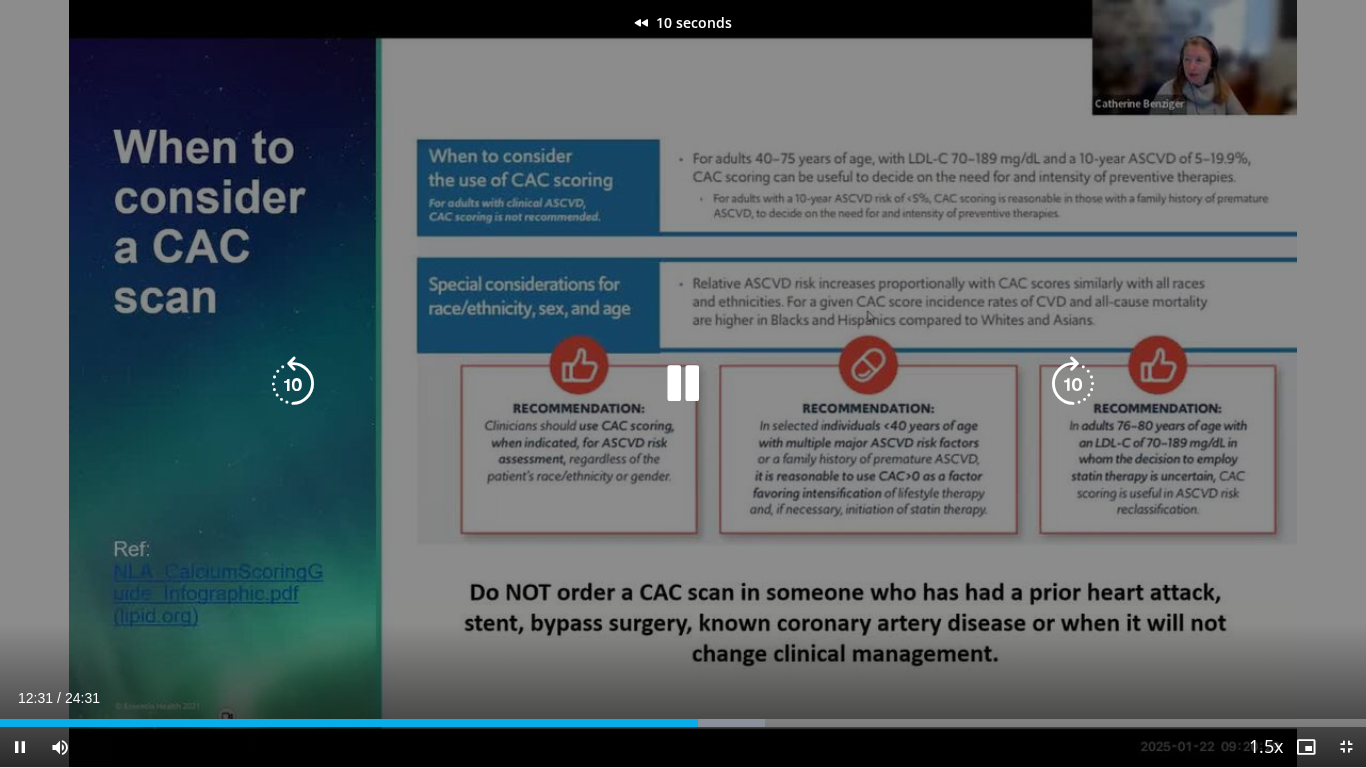 click at bounding box center [293, 384] 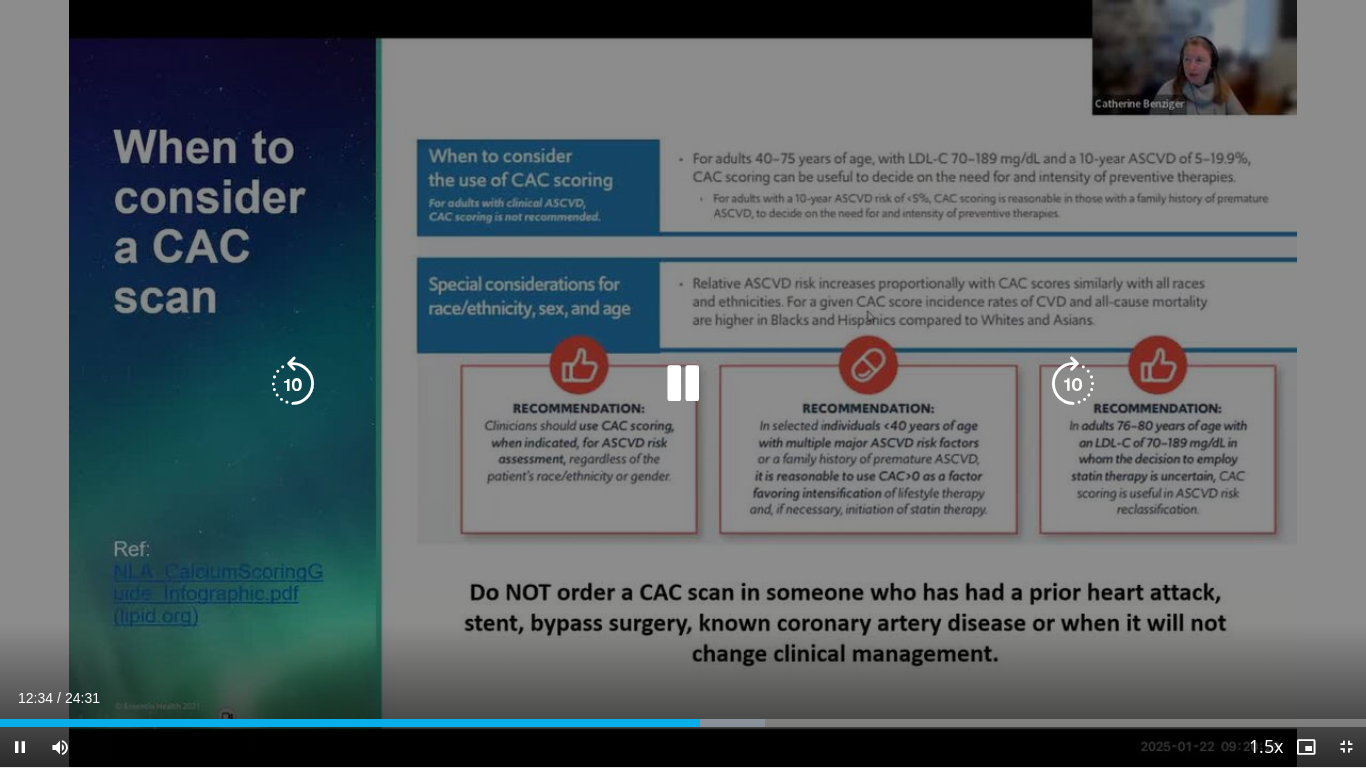 click at bounding box center [1073, 384] 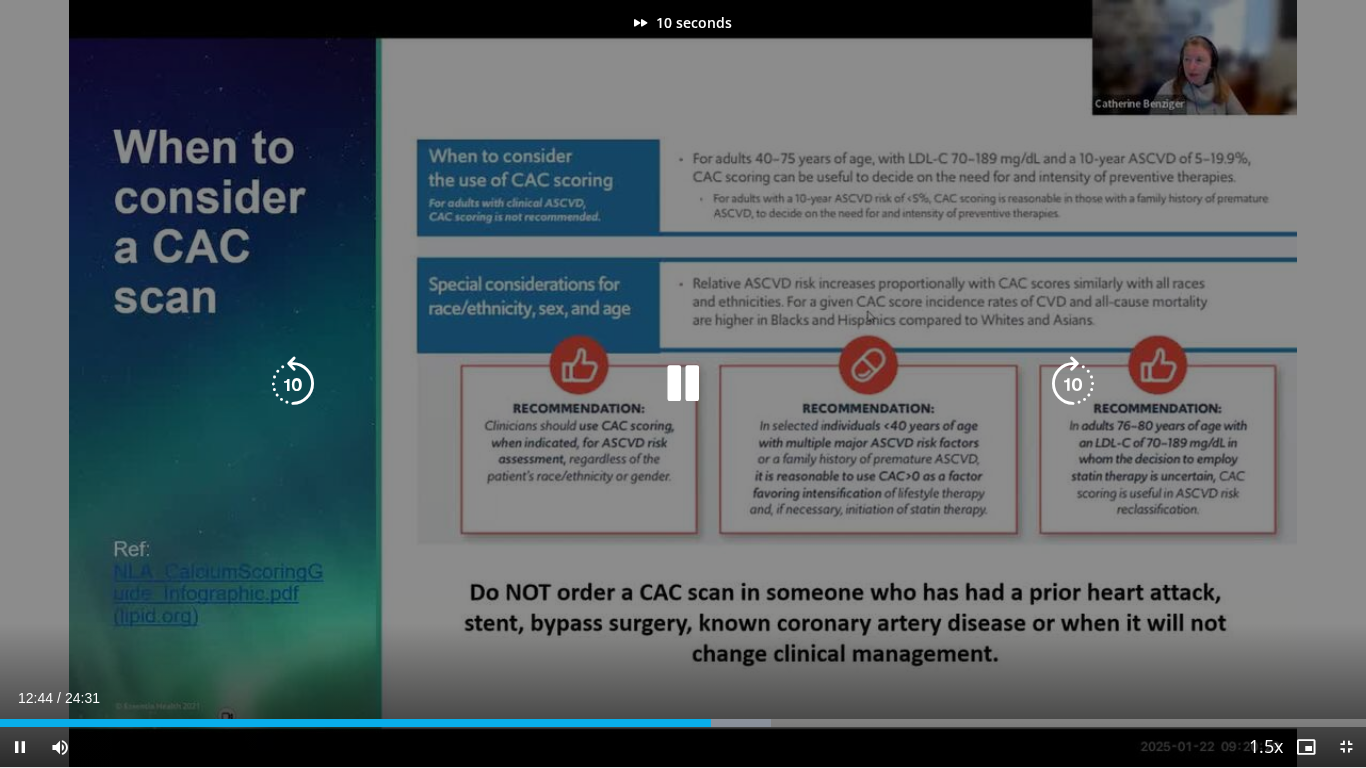 click at bounding box center [1073, 384] 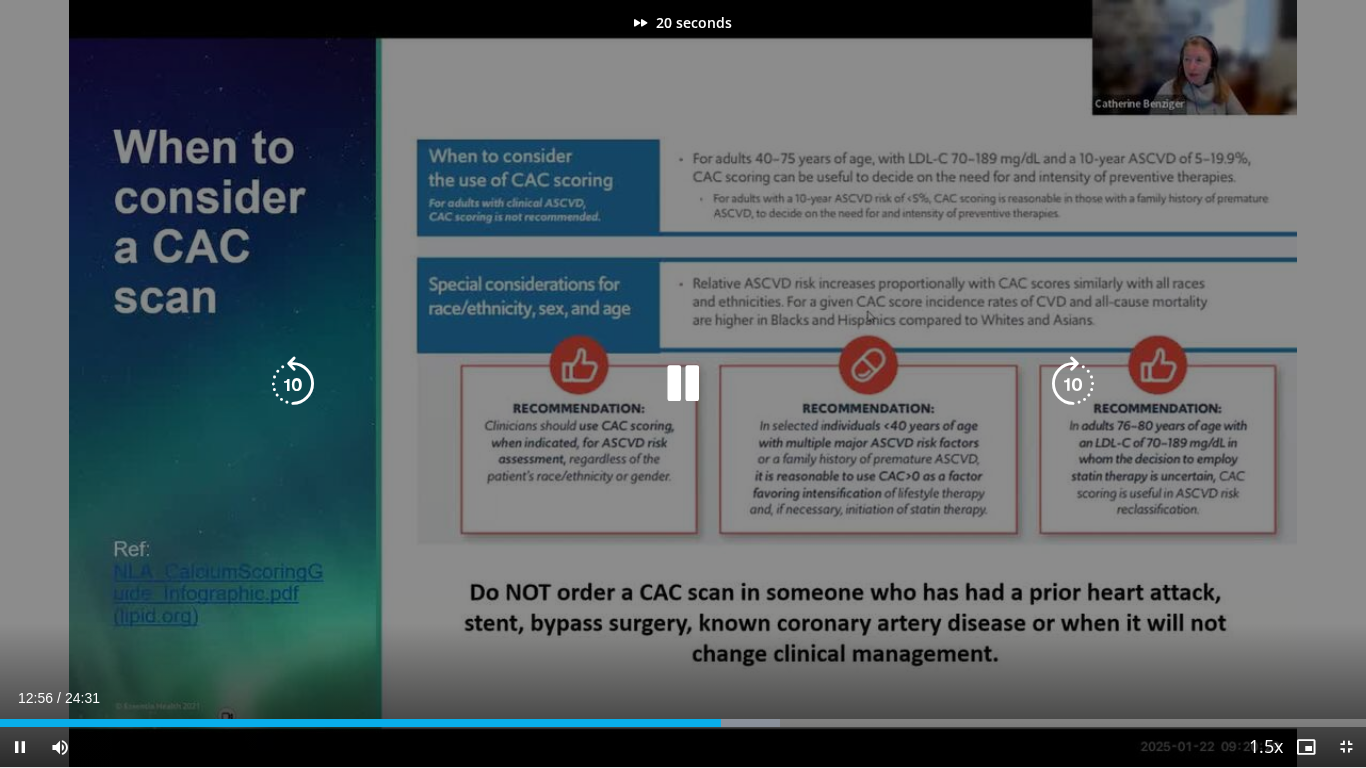 click at bounding box center [1073, 384] 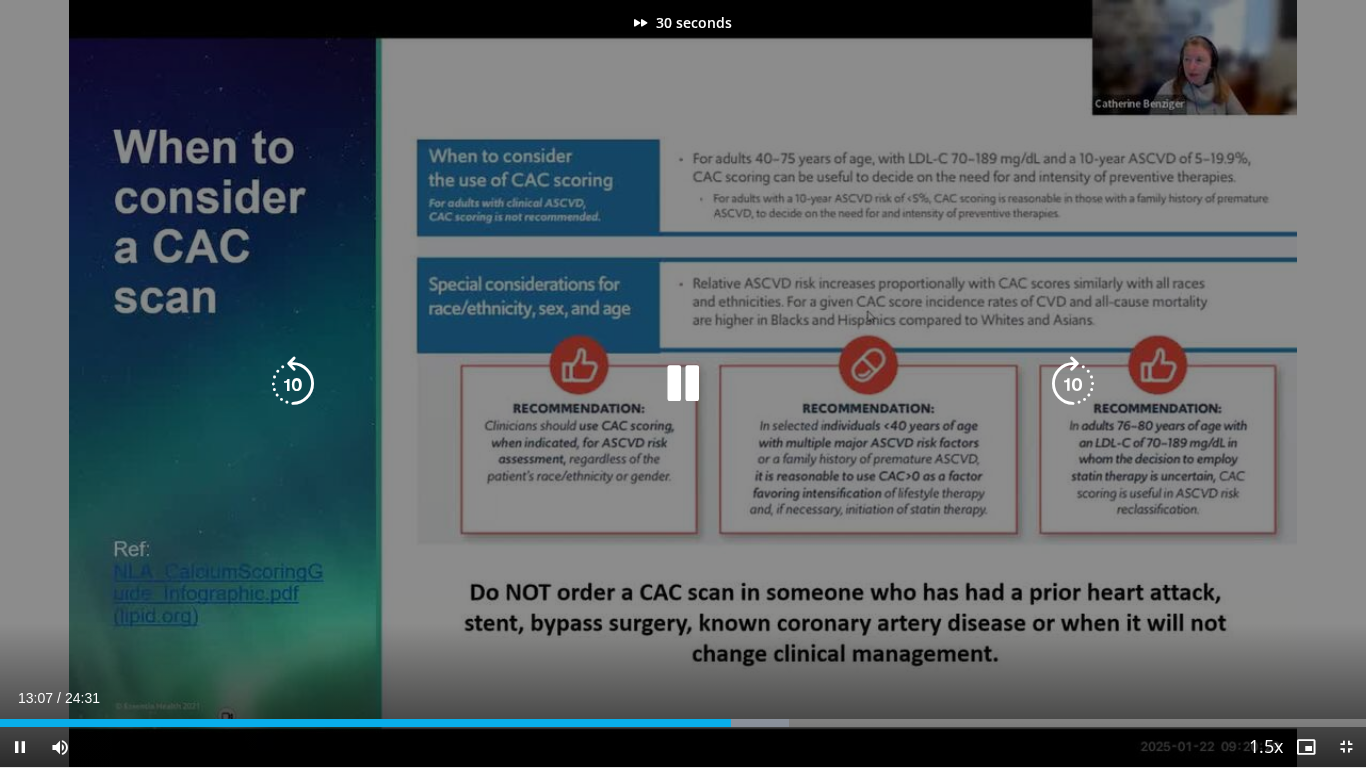 click at bounding box center [1073, 384] 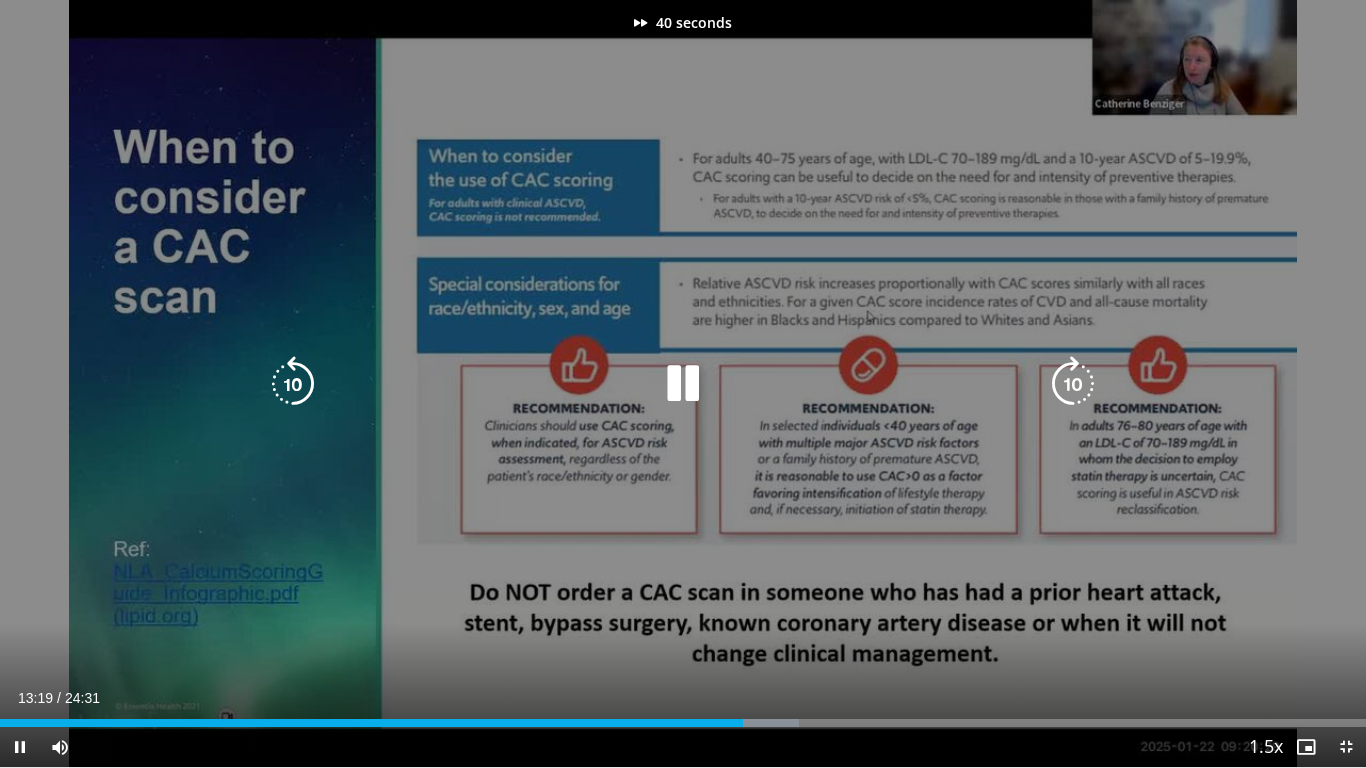 click at bounding box center (1073, 384) 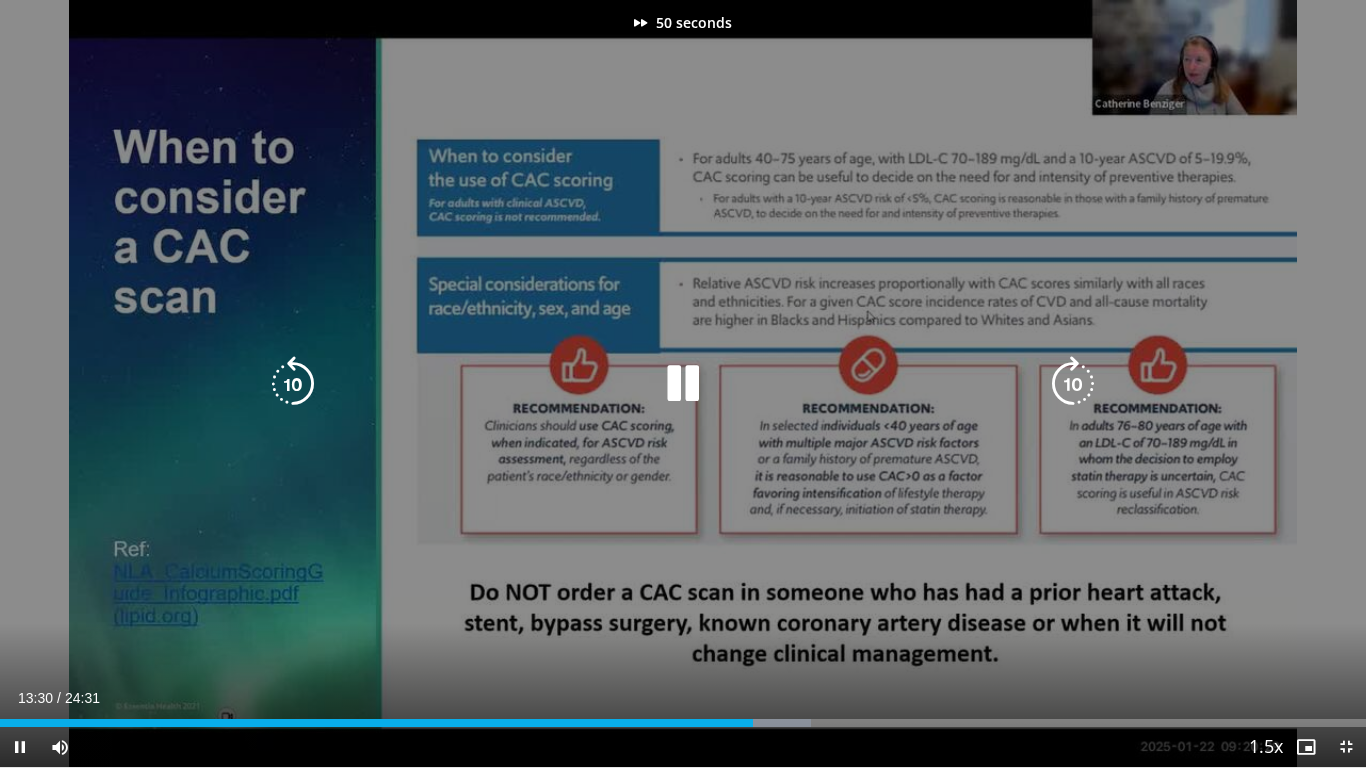 click at bounding box center (1073, 384) 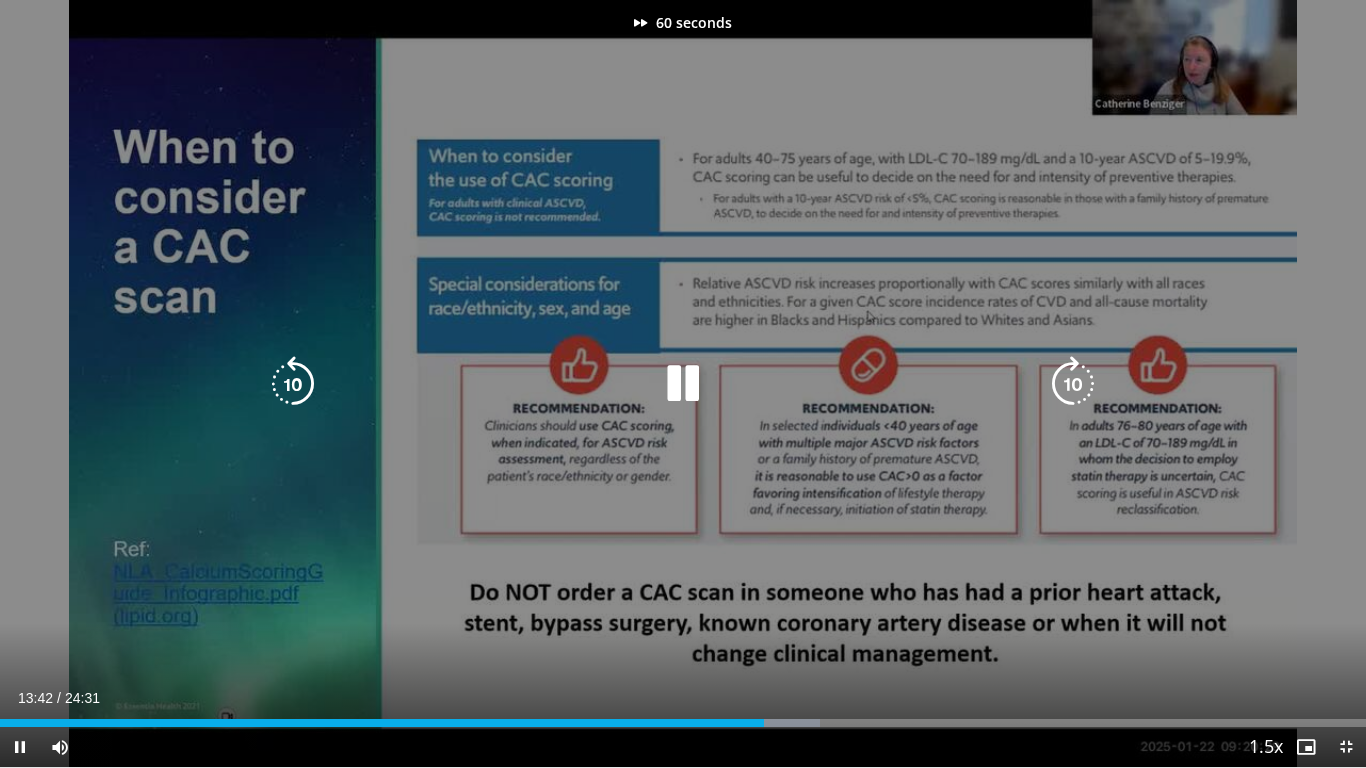 click at bounding box center (1073, 384) 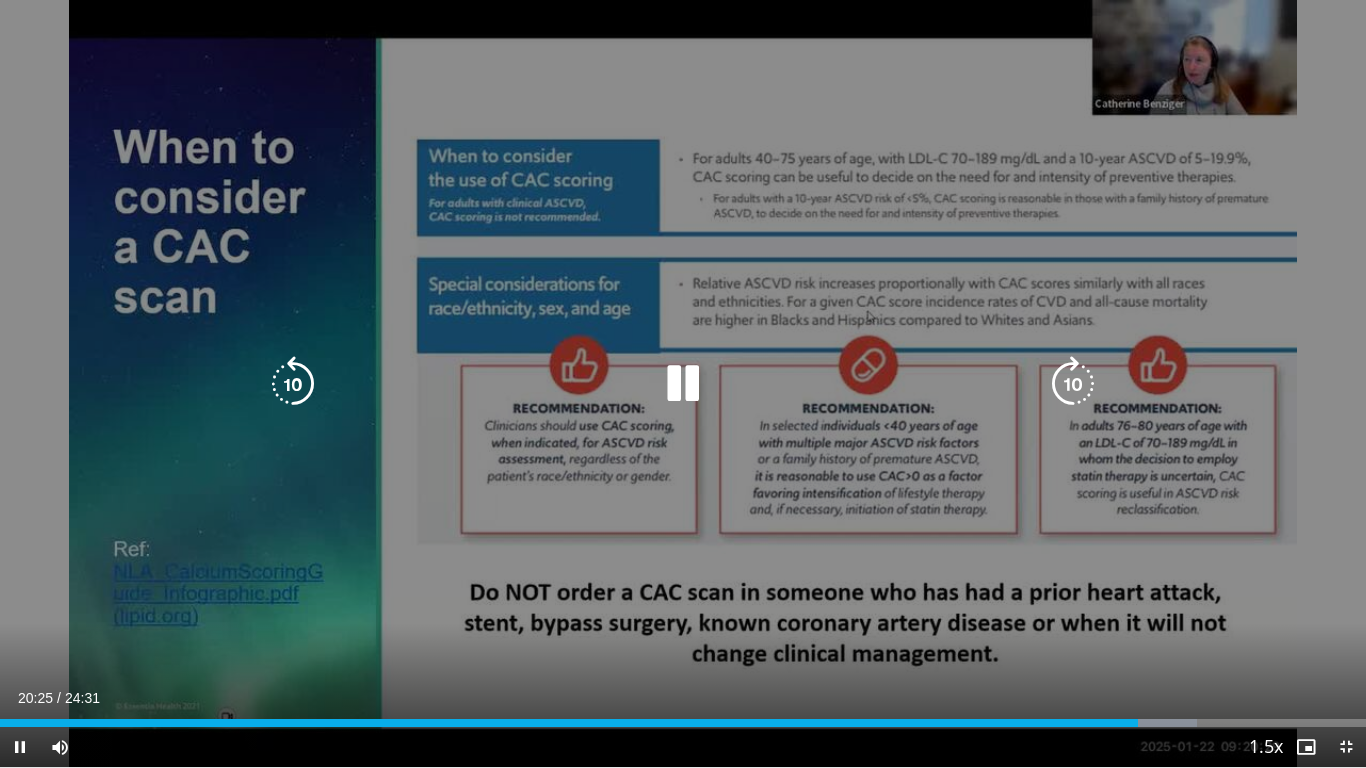 click at bounding box center [1073, 384] 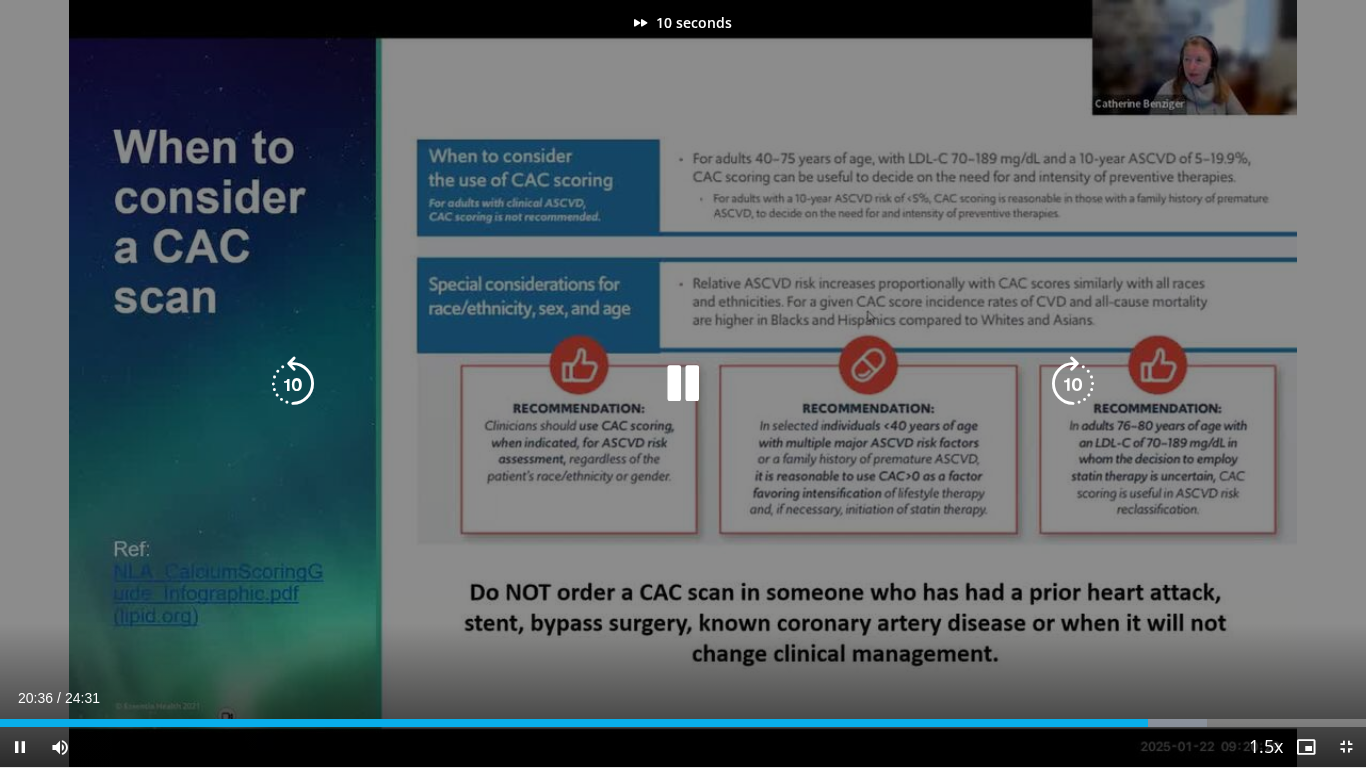 click at bounding box center (1073, 384) 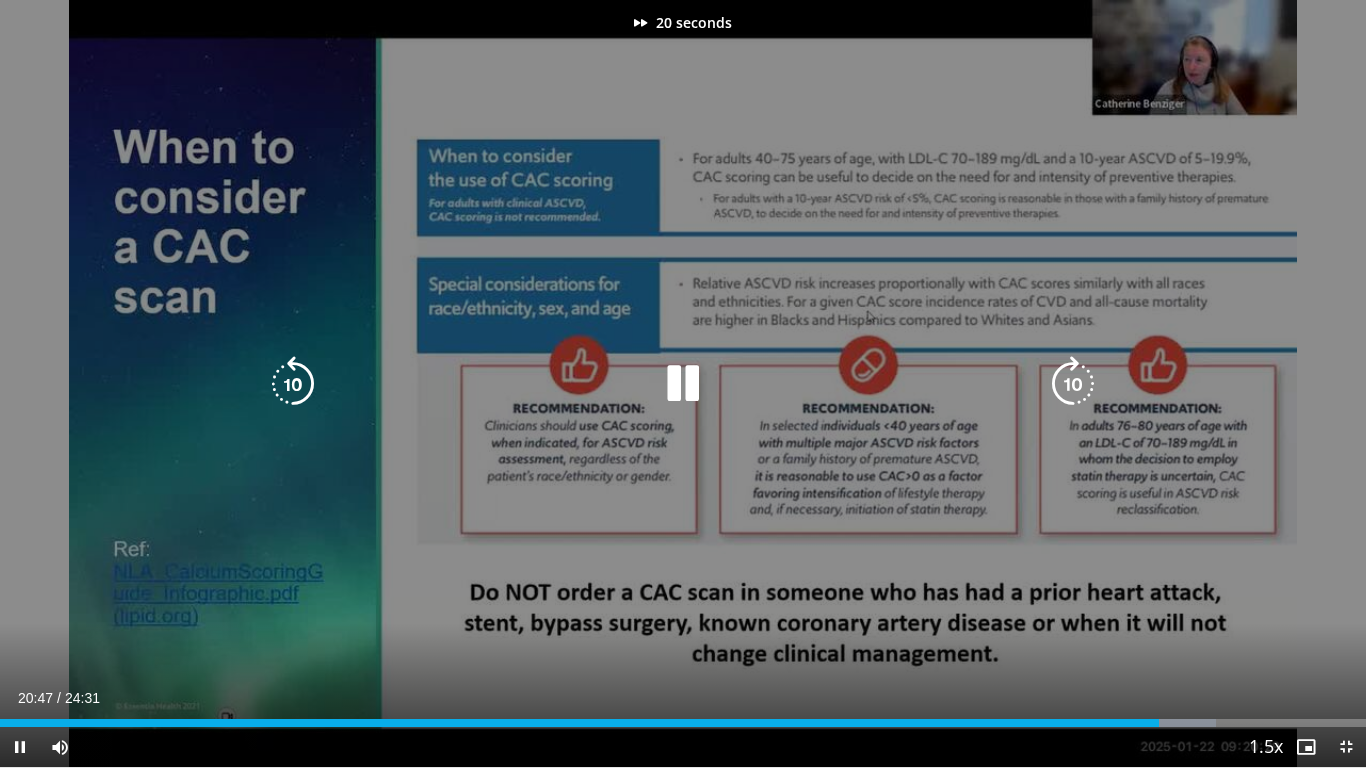 click at bounding box center [1073, 384] 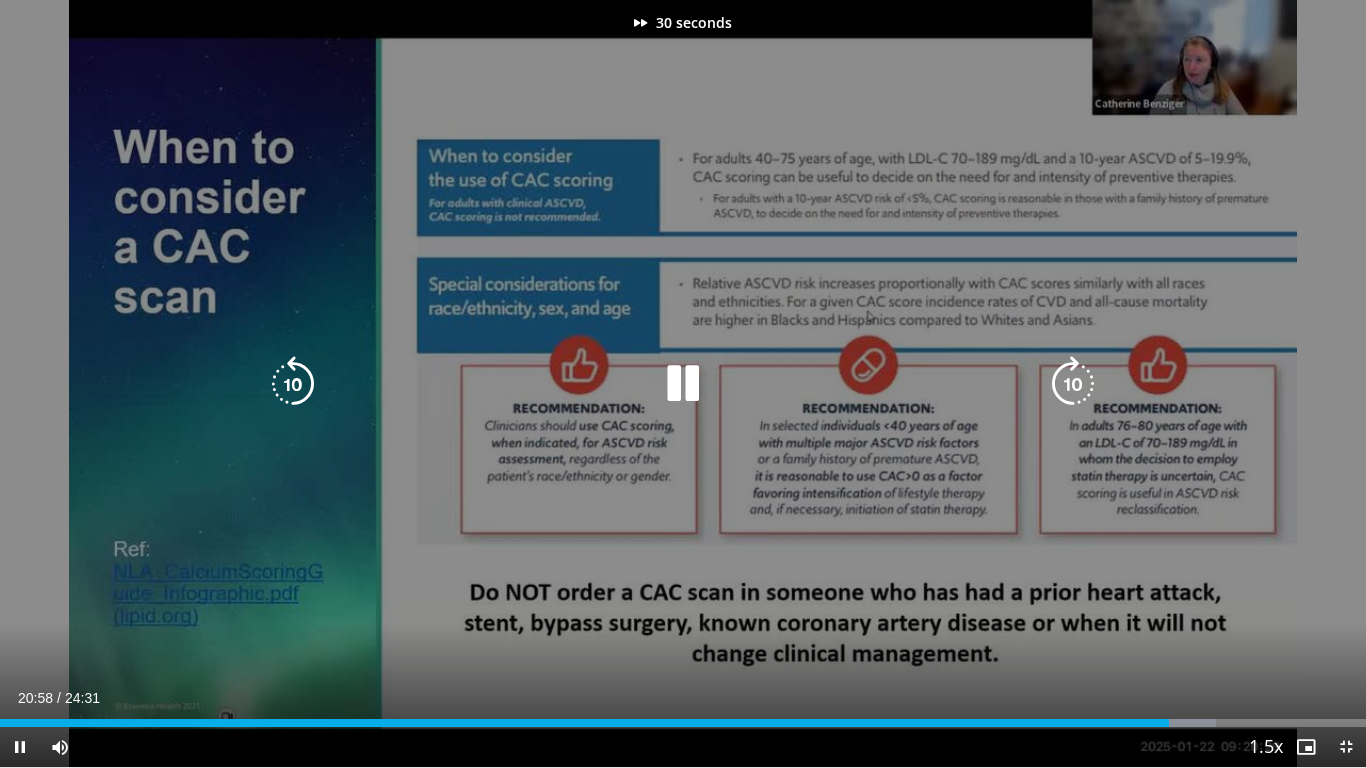 click at bounding box center (1073, 384) 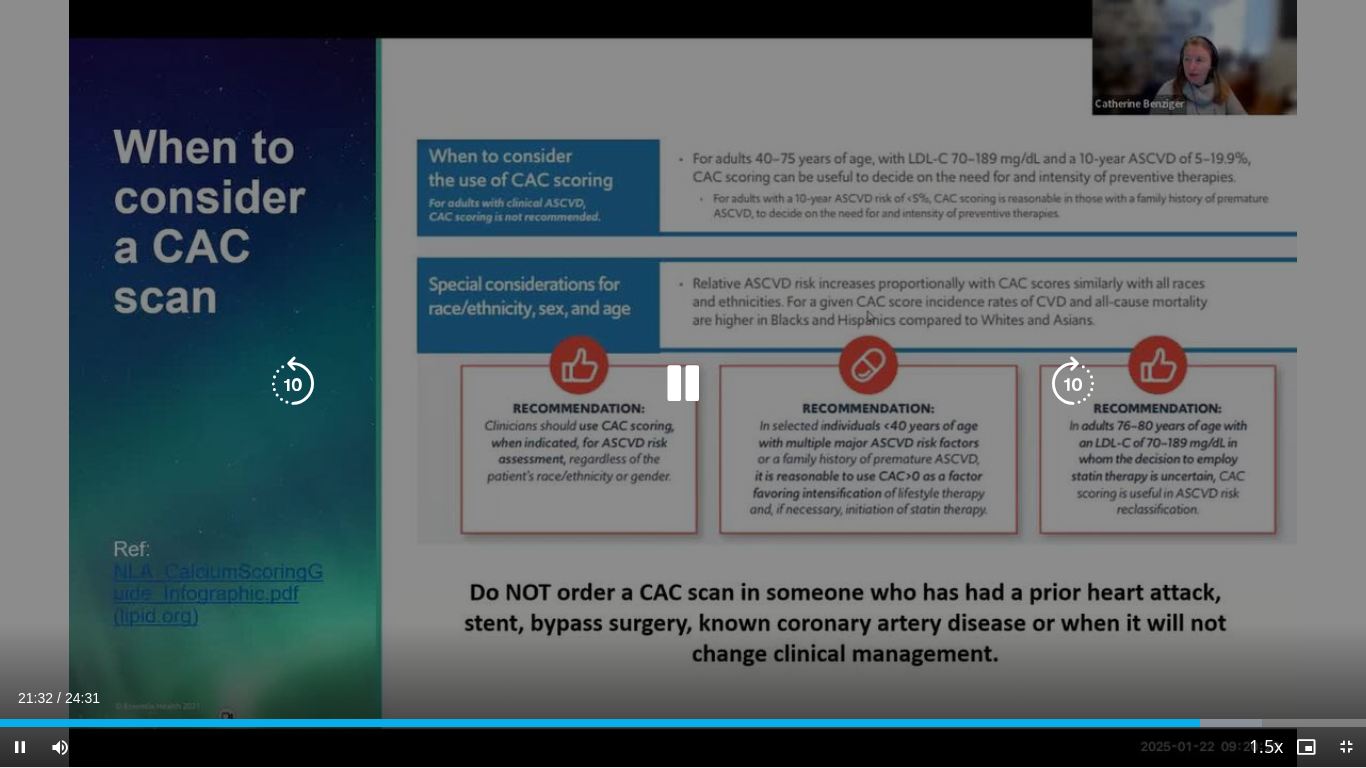 click at bounding box center (1073, 384) 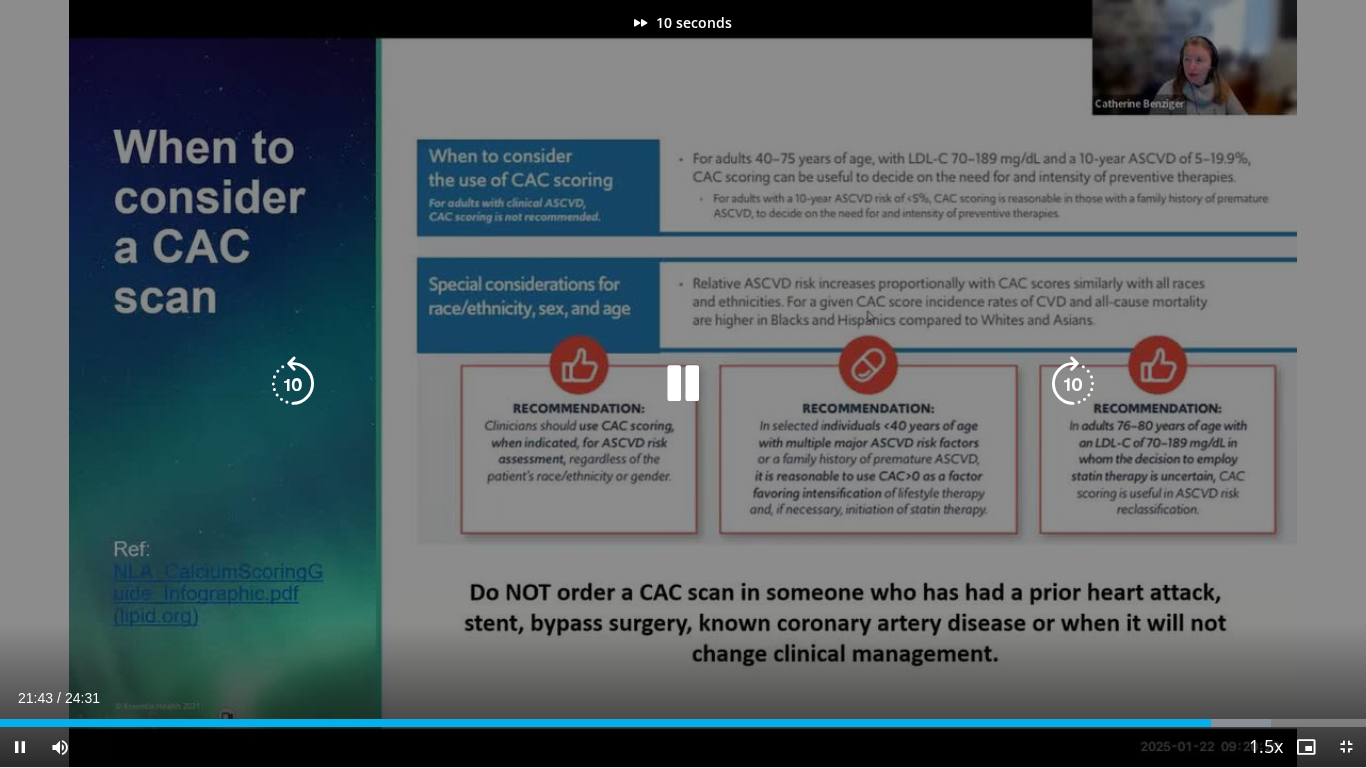 click at bounding box center [1073, 384] 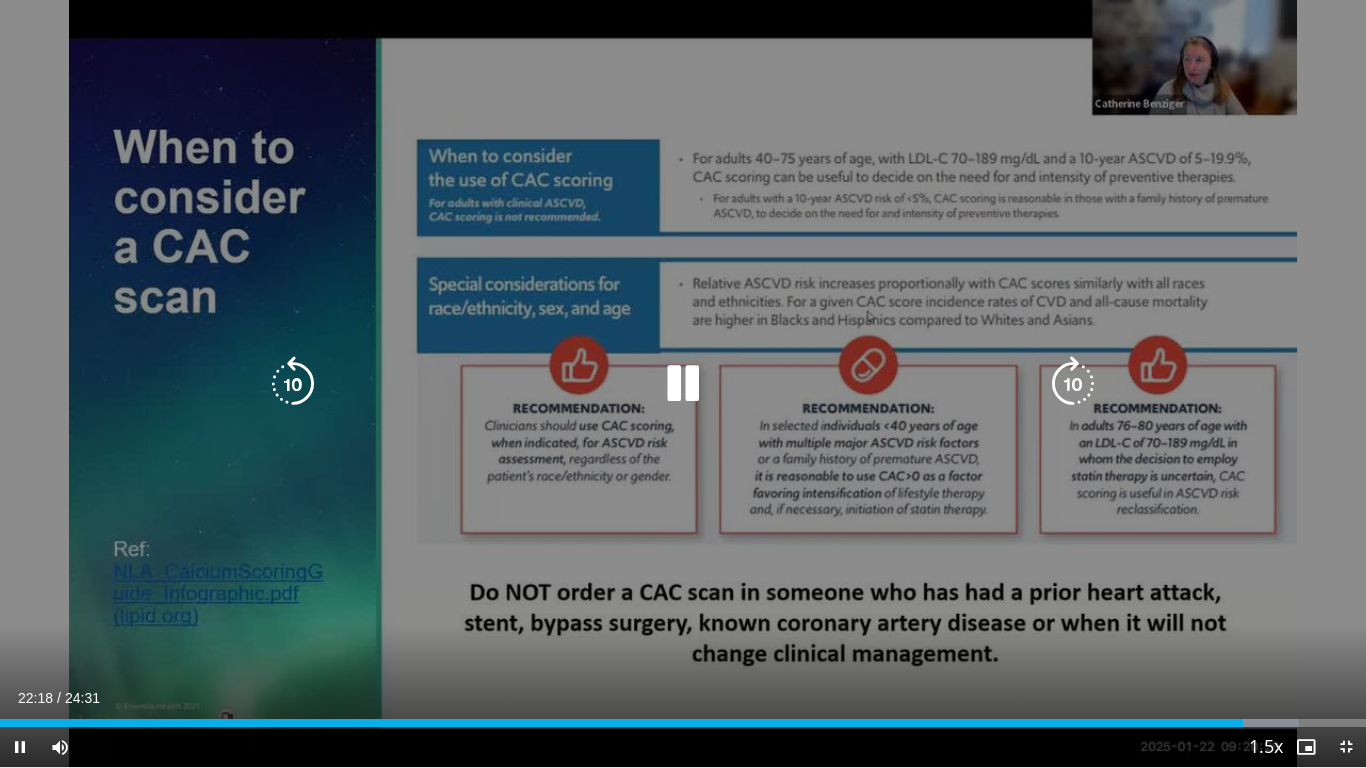 click at bounding box center (1073, 384) 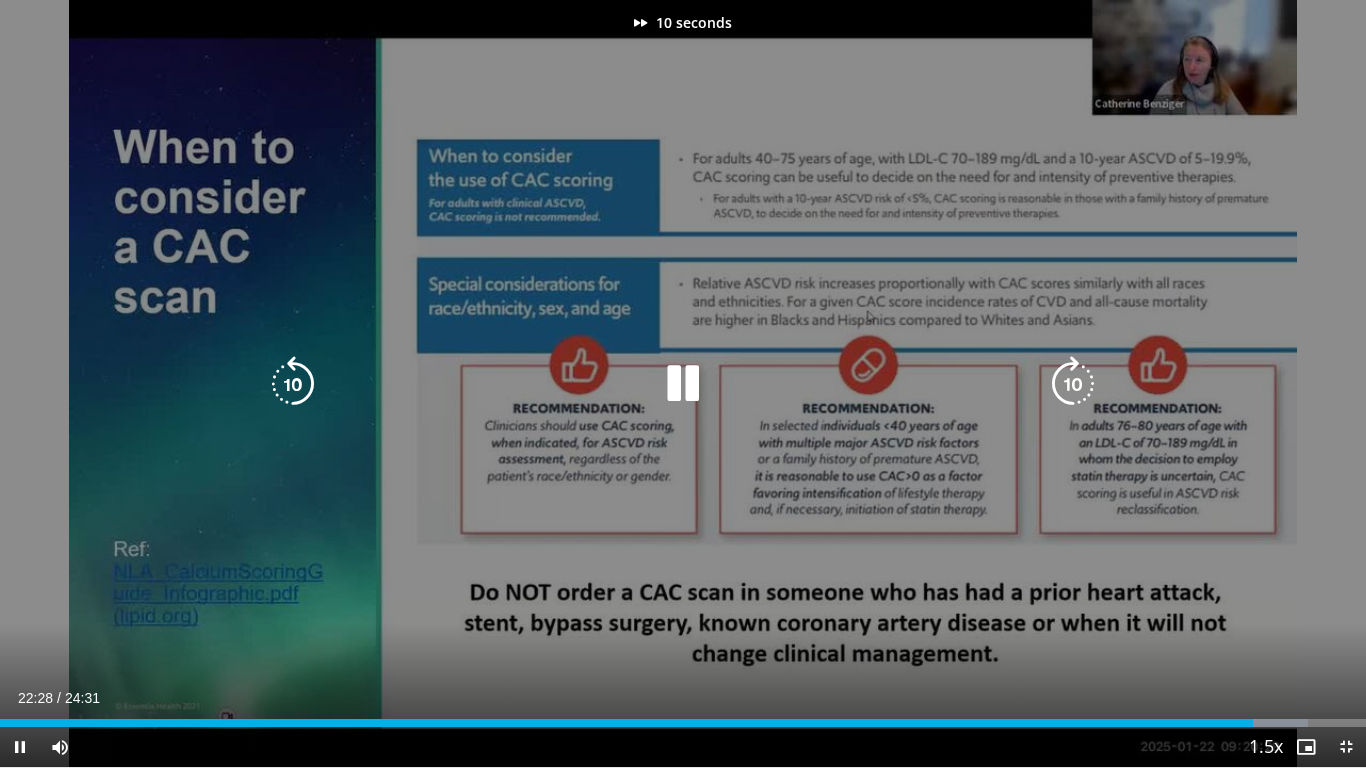click at bounding box center (1073, 384) 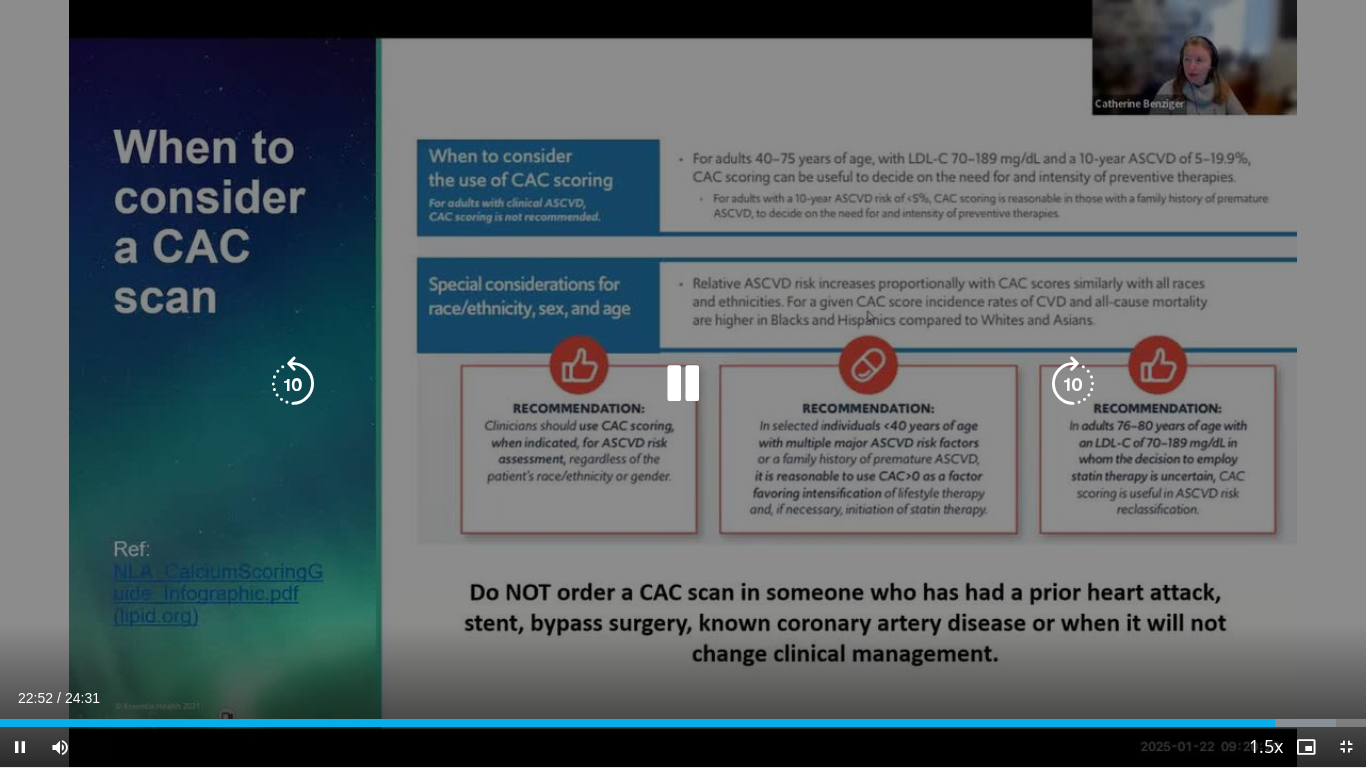click at bounding box center [1073, 384] 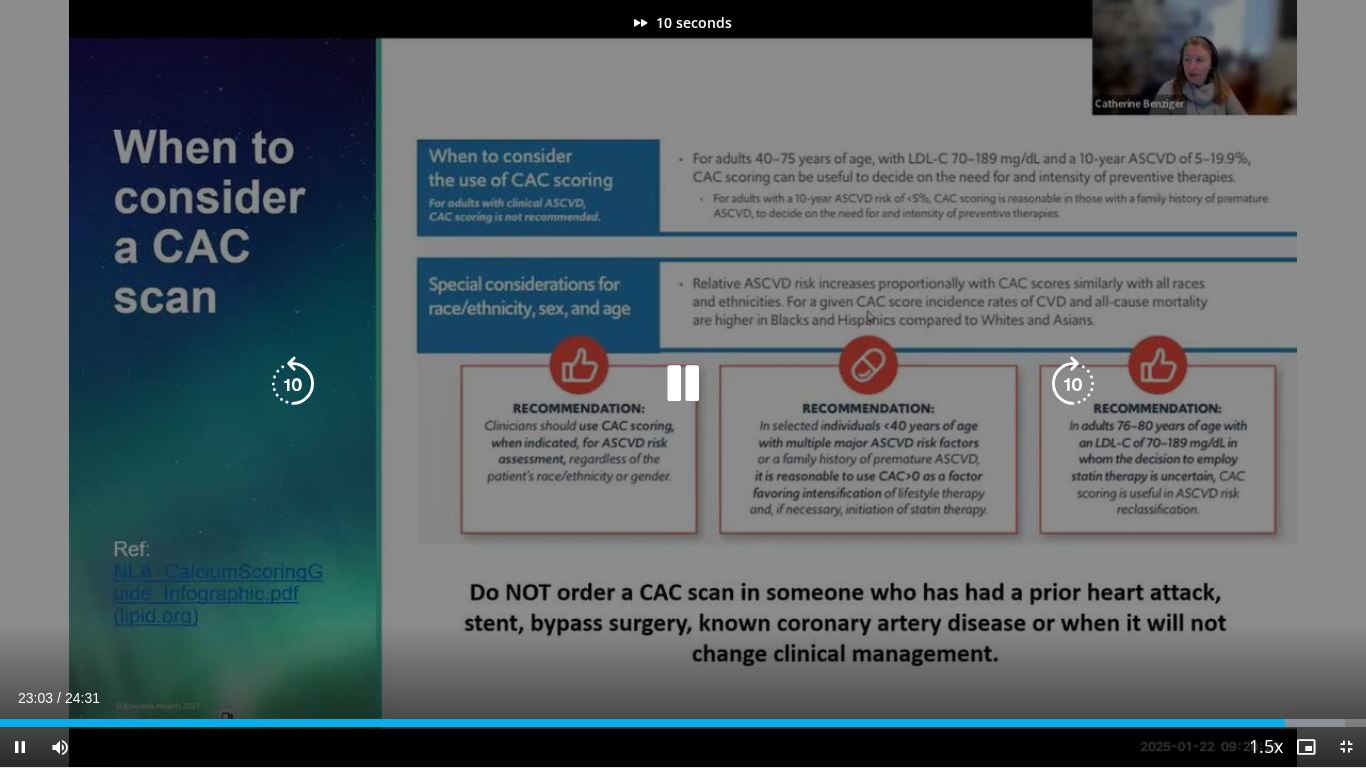 click at bounding box center (1073, 384) 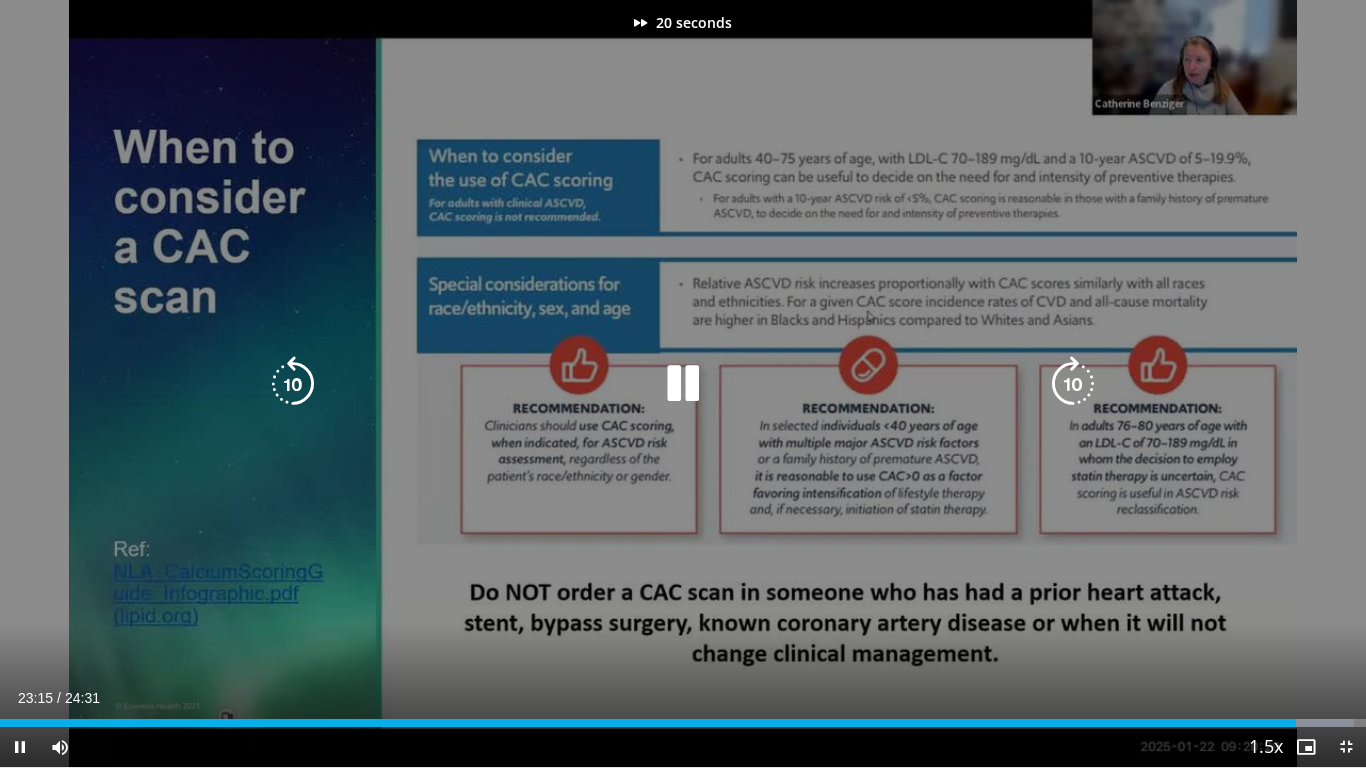 click at bounding box center (1073, 384) 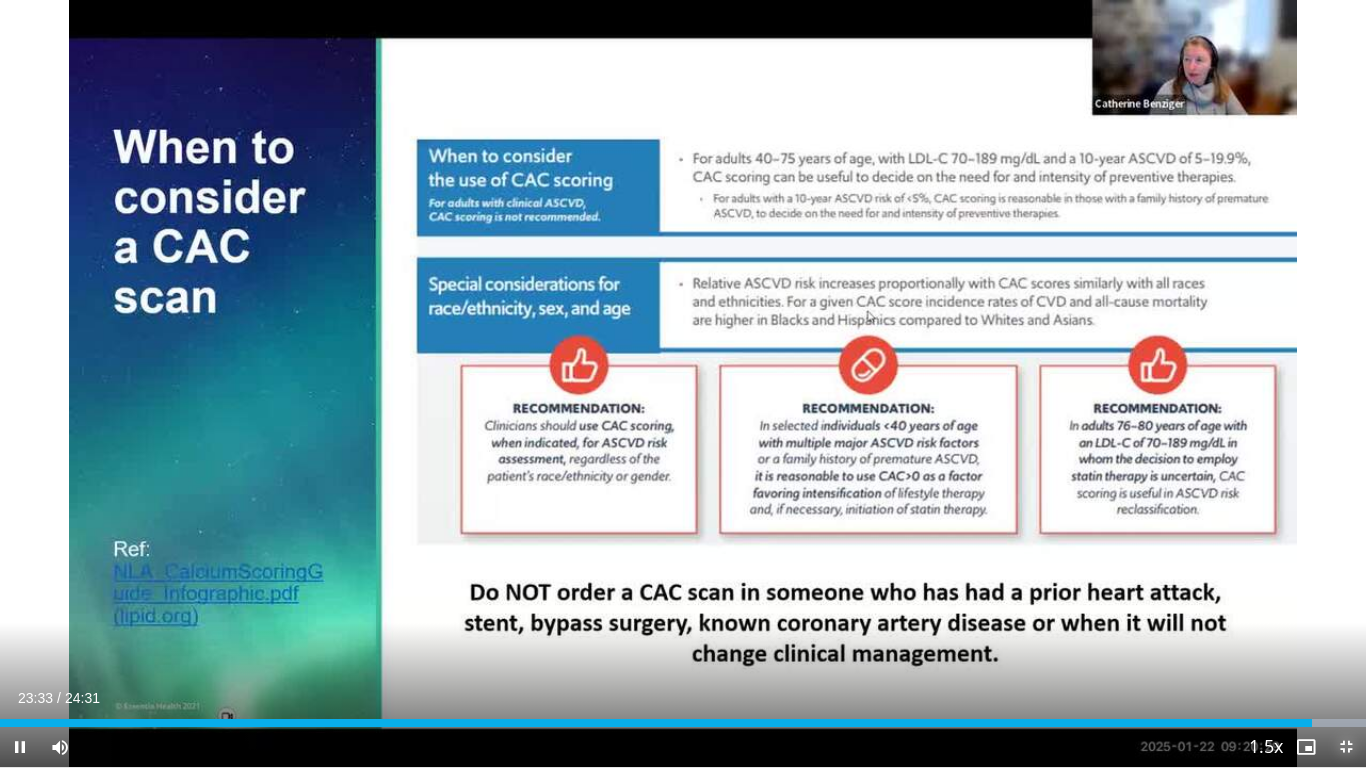 click at bounding box center (1346, 747) 